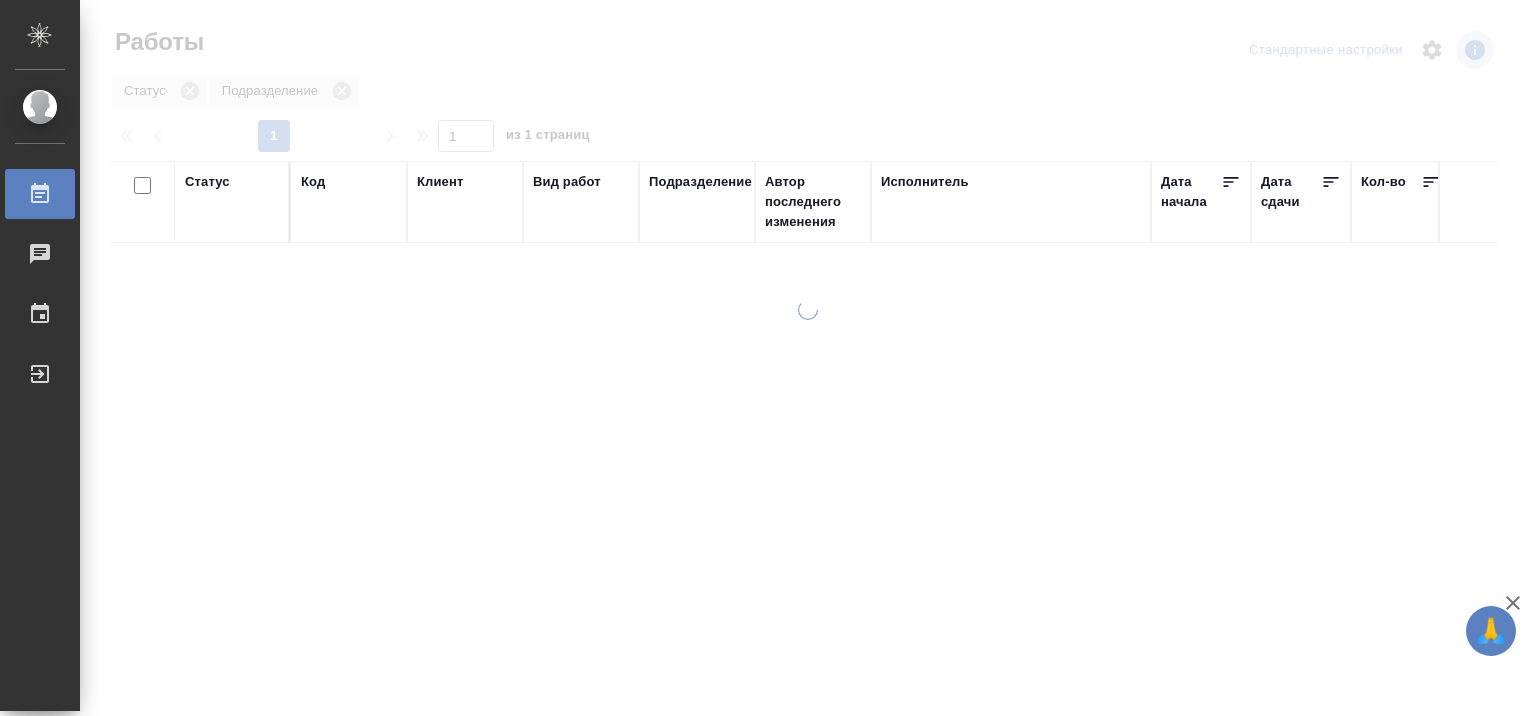 scroll, scrollTop: 0, scrollLeft: 0, axis: both 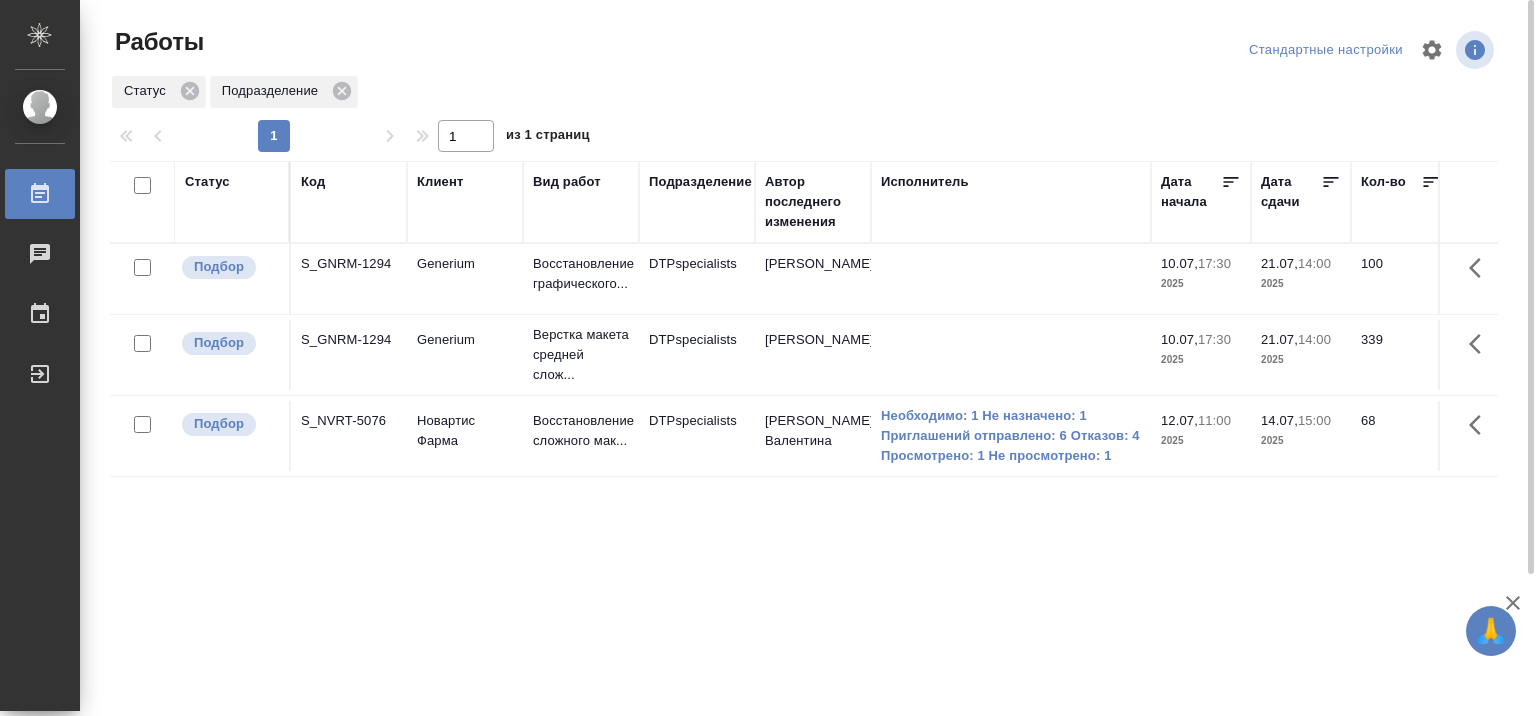 click on "Статус" at bounding box center (207, 182) 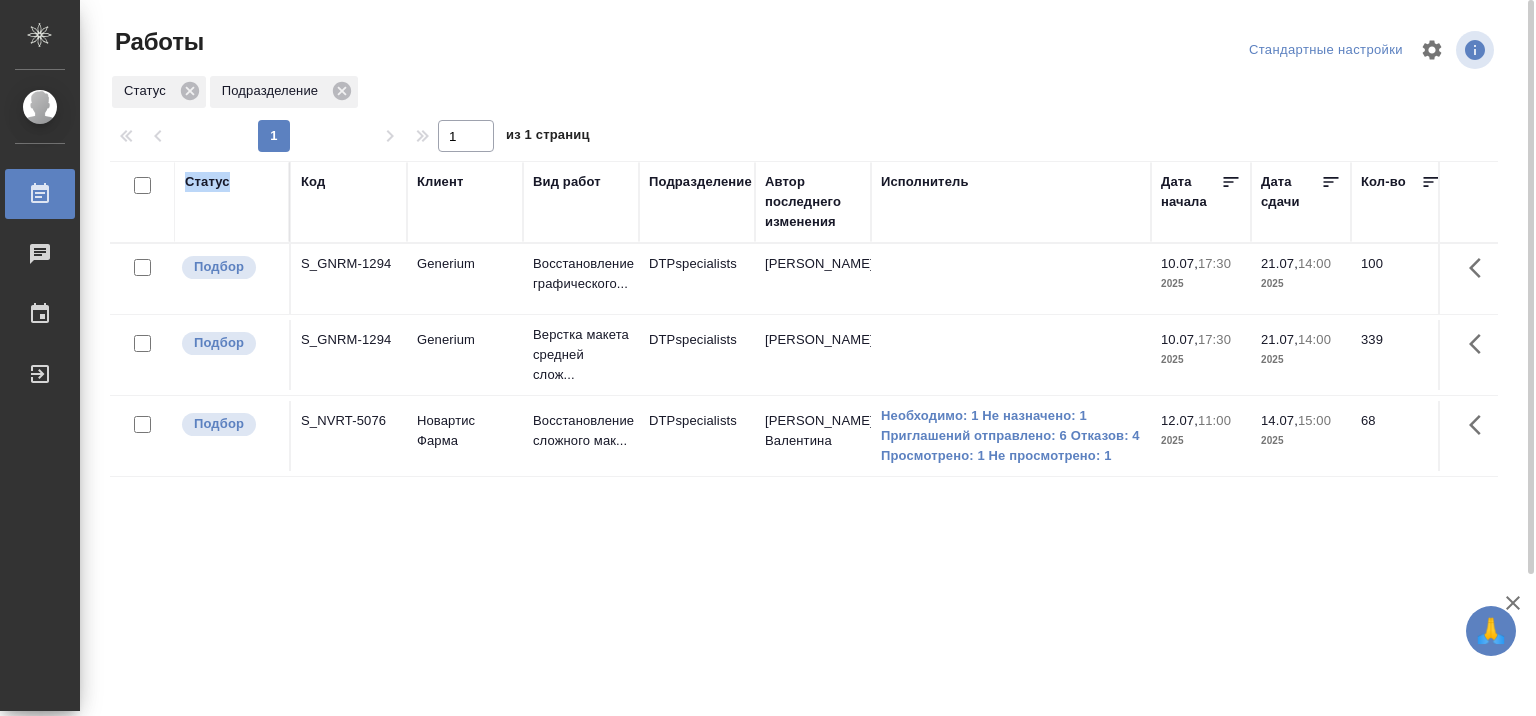 click on "Статус" at bounding box center [207, 182] 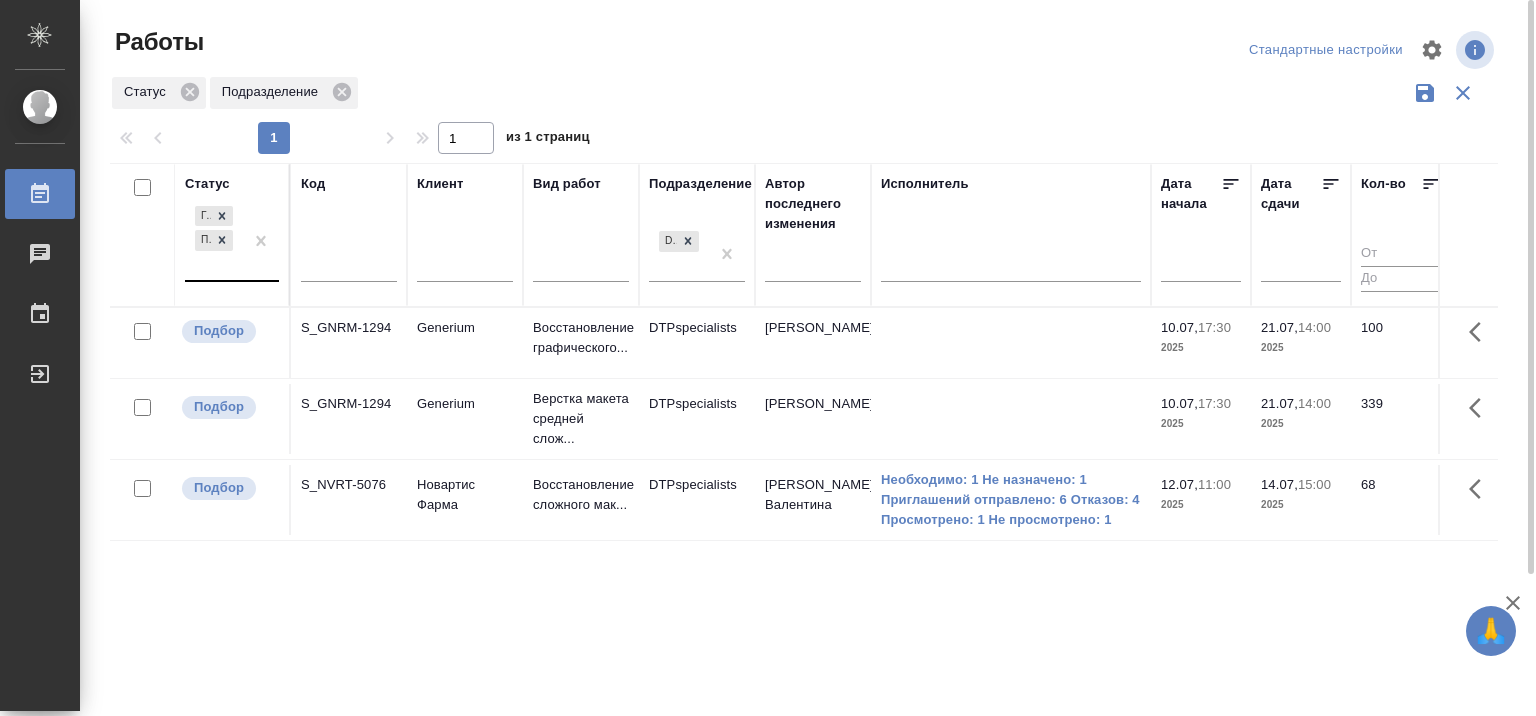 click on "Готов к работе Подбор" at bounding box center (214, 241) 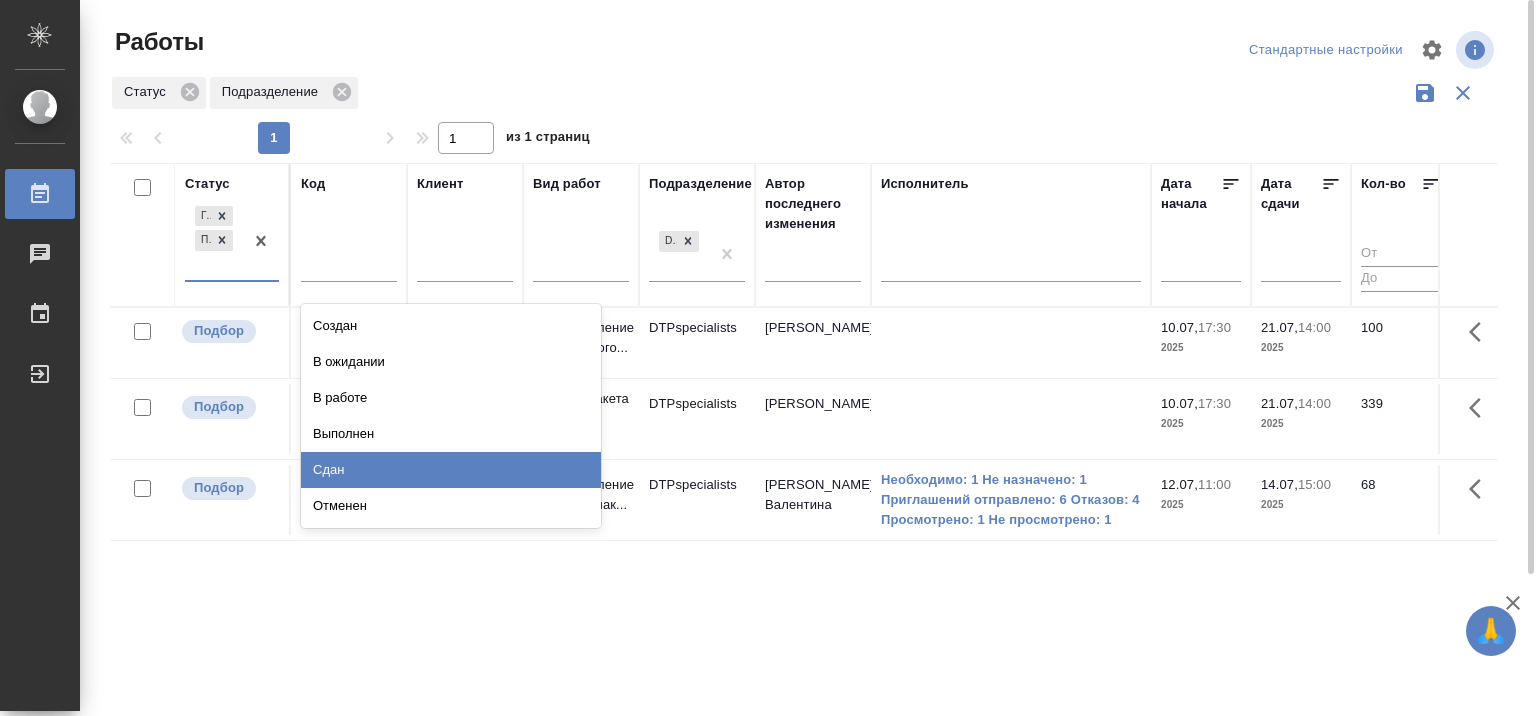 click on "Сдан" at bounding box center (451, 470) 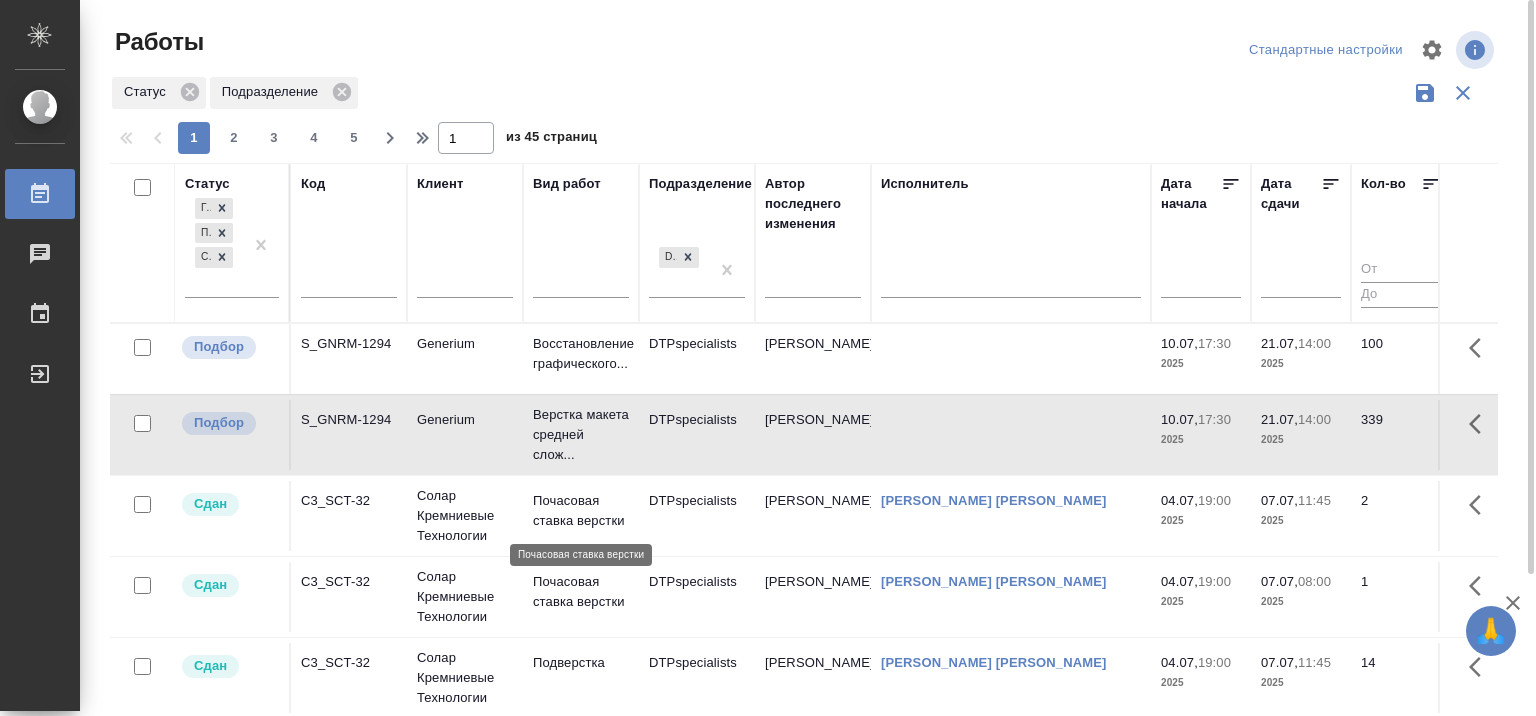 click on "Почасовая ставка верстки" at bounding box center (581, 511) 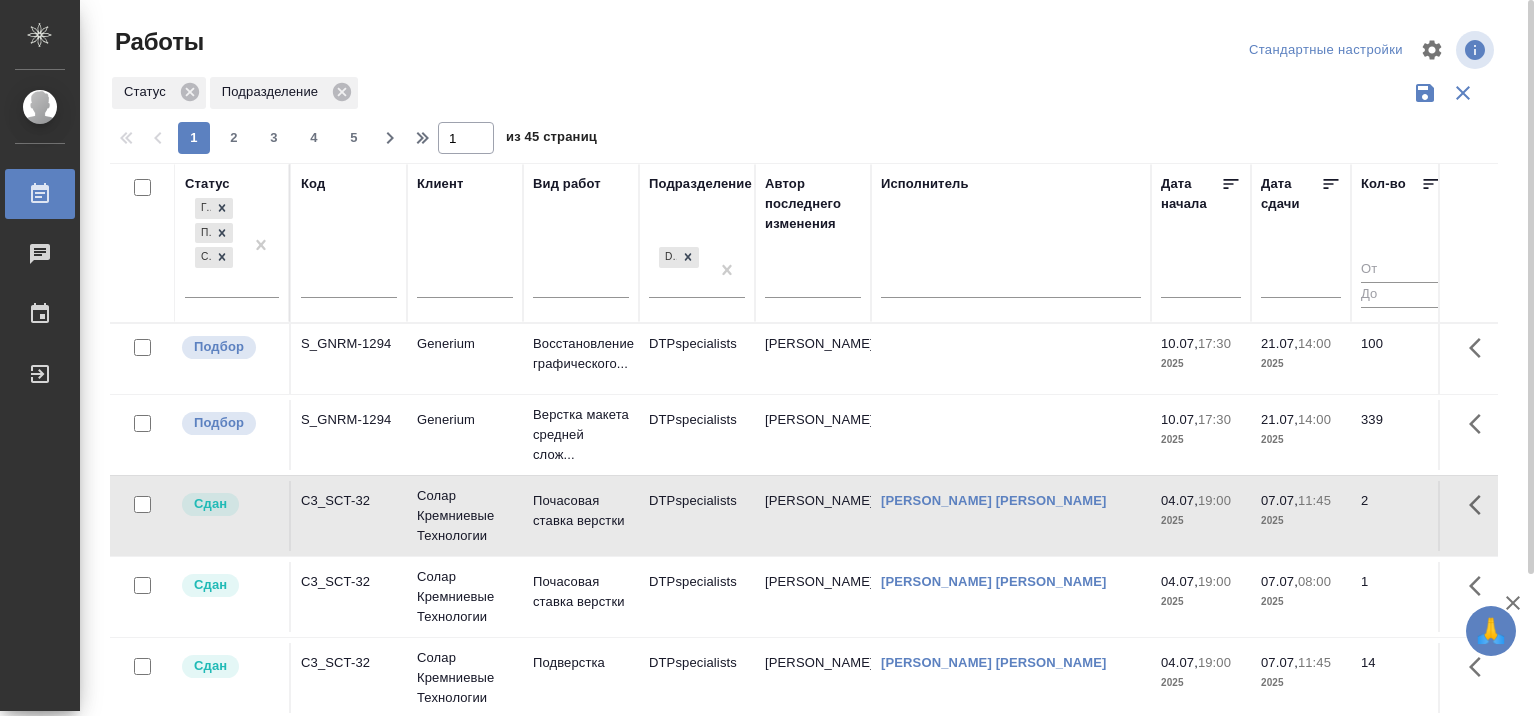 scroll, scrollTop: 178, scrollLeft: 0, axis: vertical 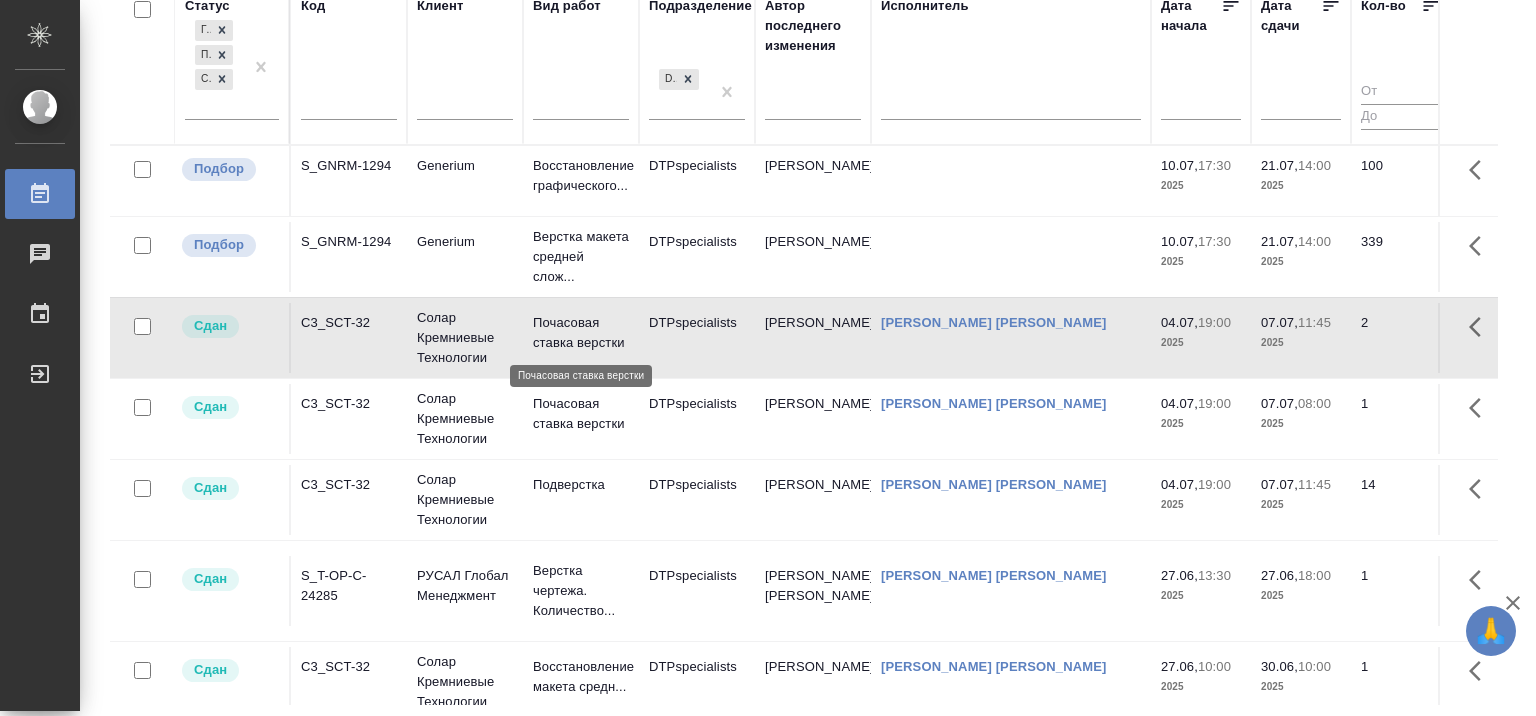click on "Почасовая ставка верстки" at bounding box center [581, 333] 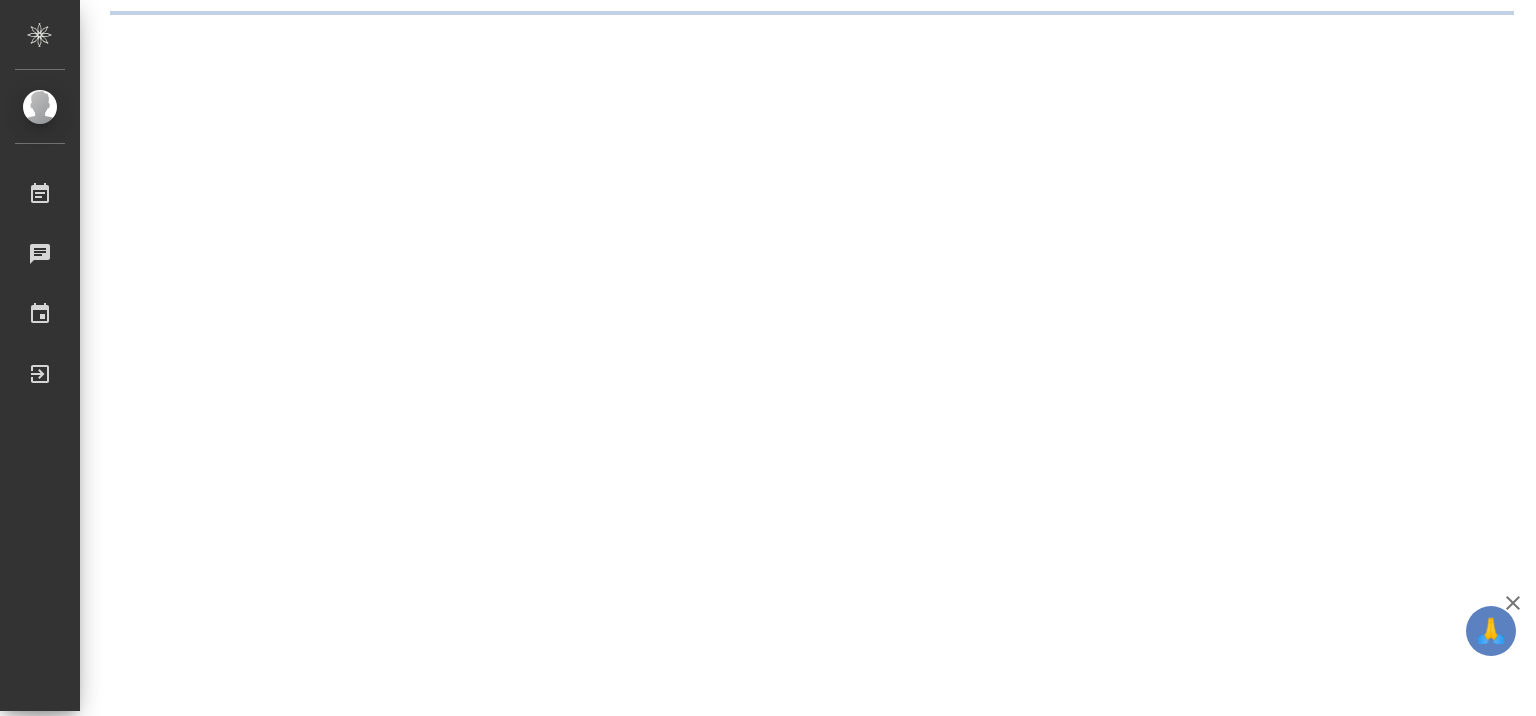 scroll, scrollTop: 0, scrollLeft: 0, axis: both 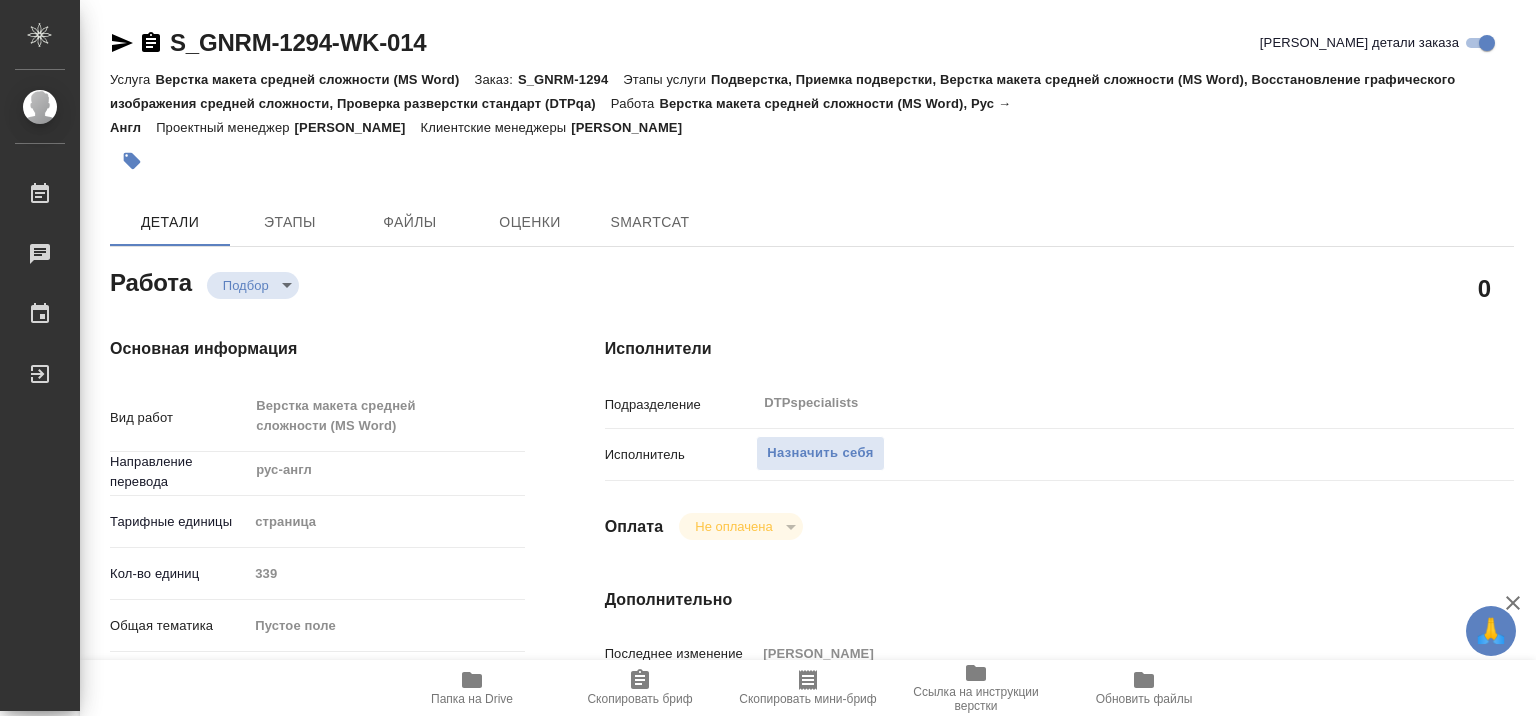 type on "x" 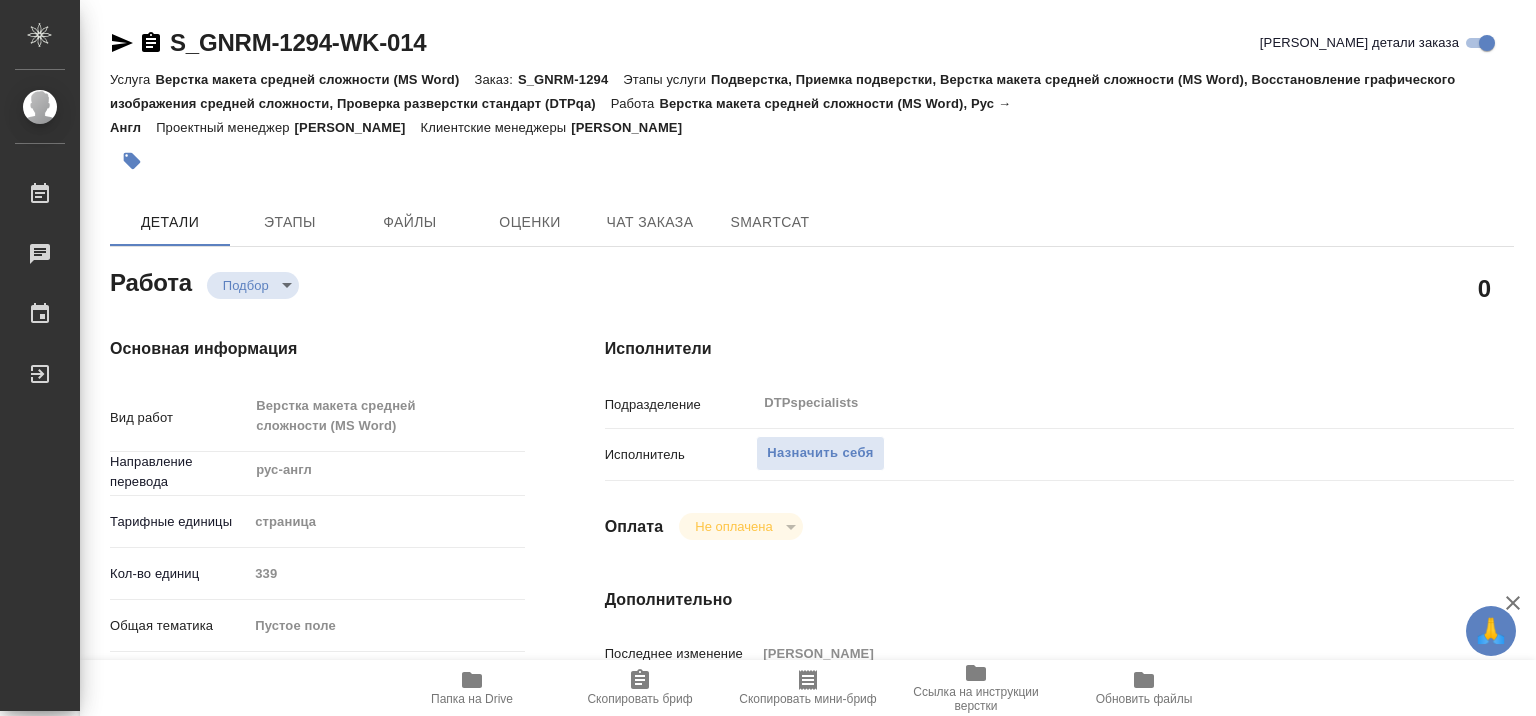 type on "x" 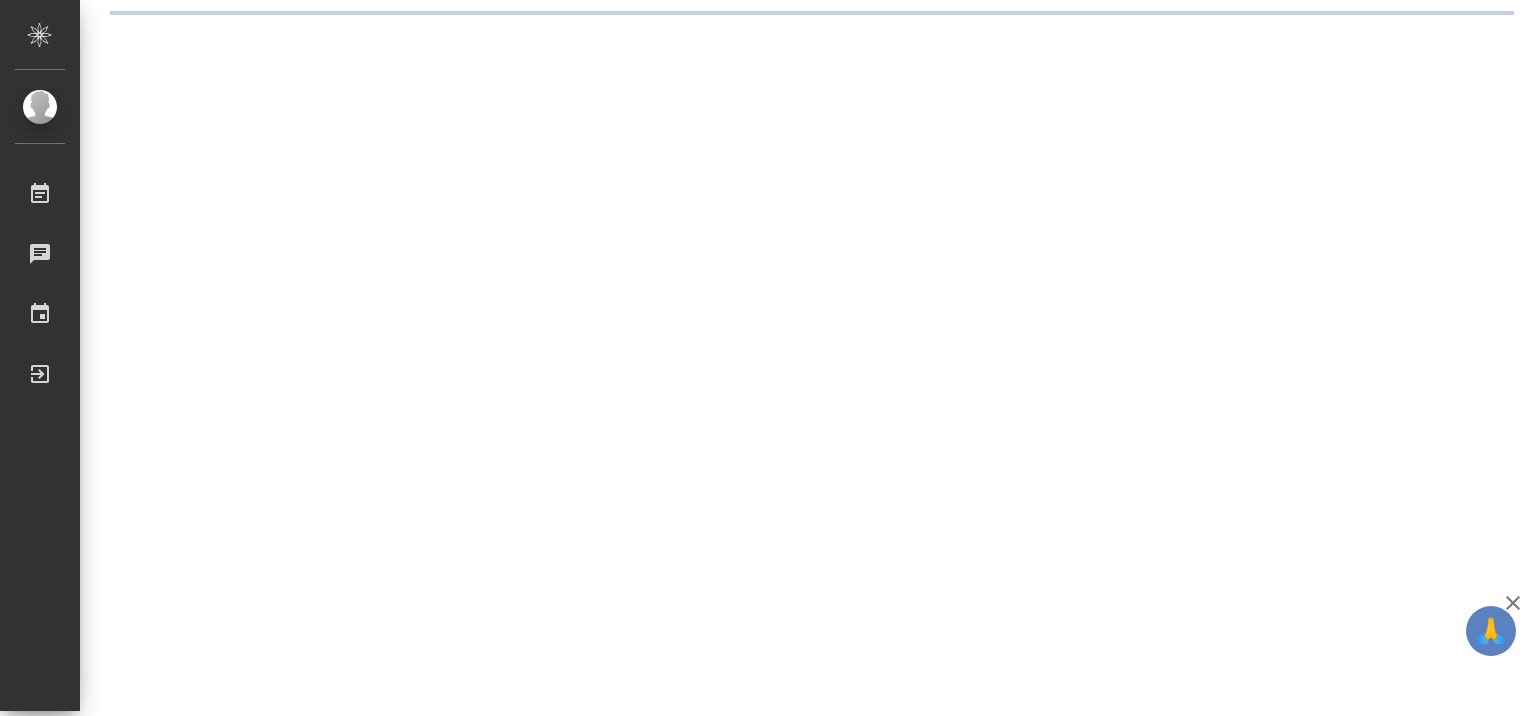 scroll, scrollTop: 0, scrollLeft: 0, axis: both 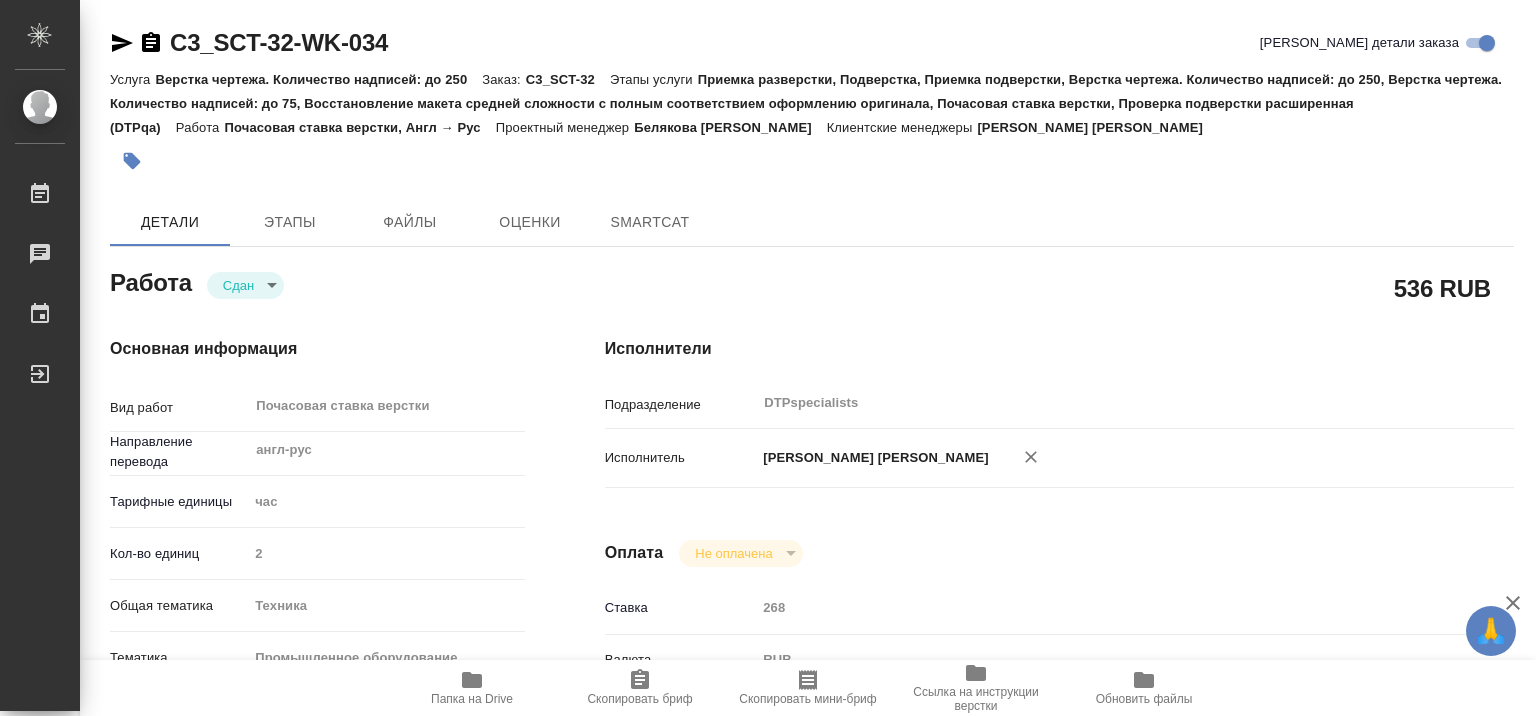 type on "x" 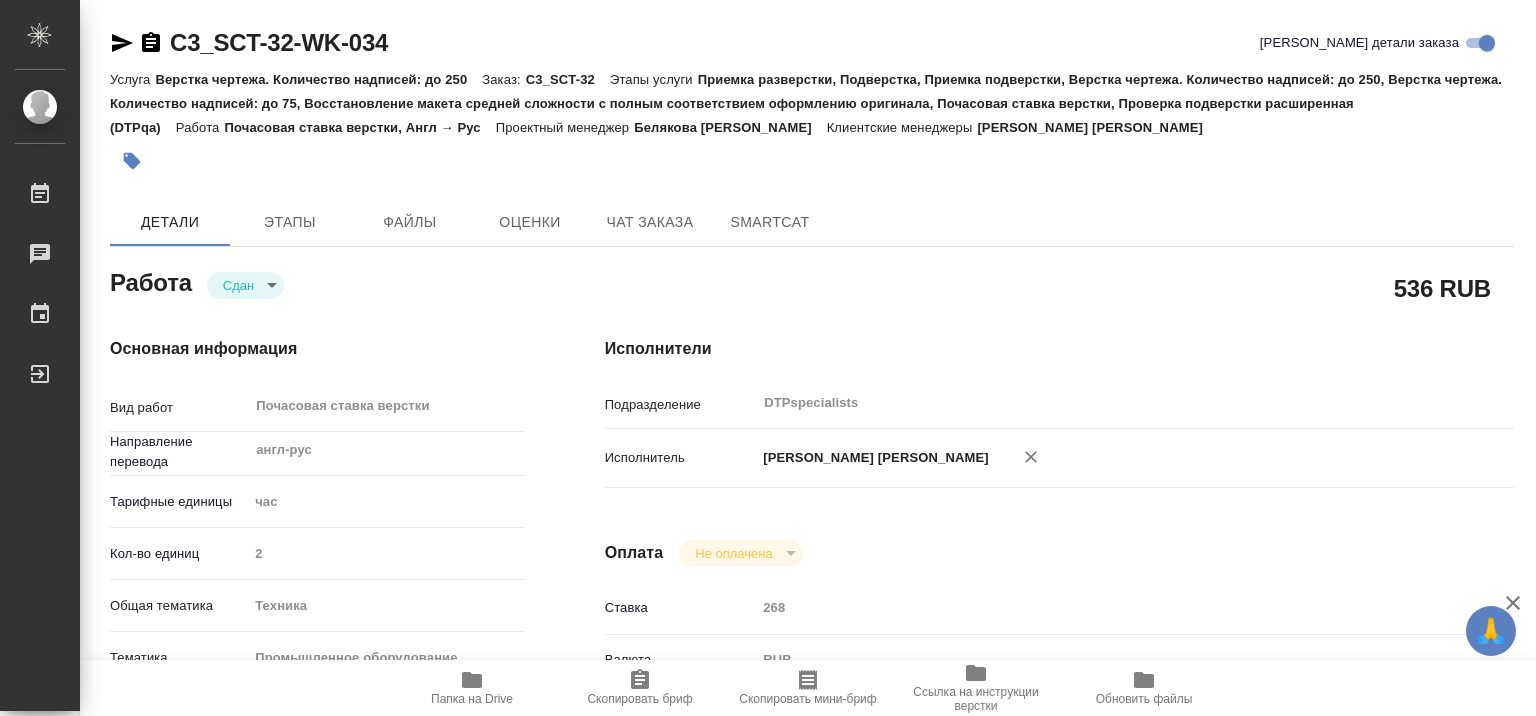 type on "x" 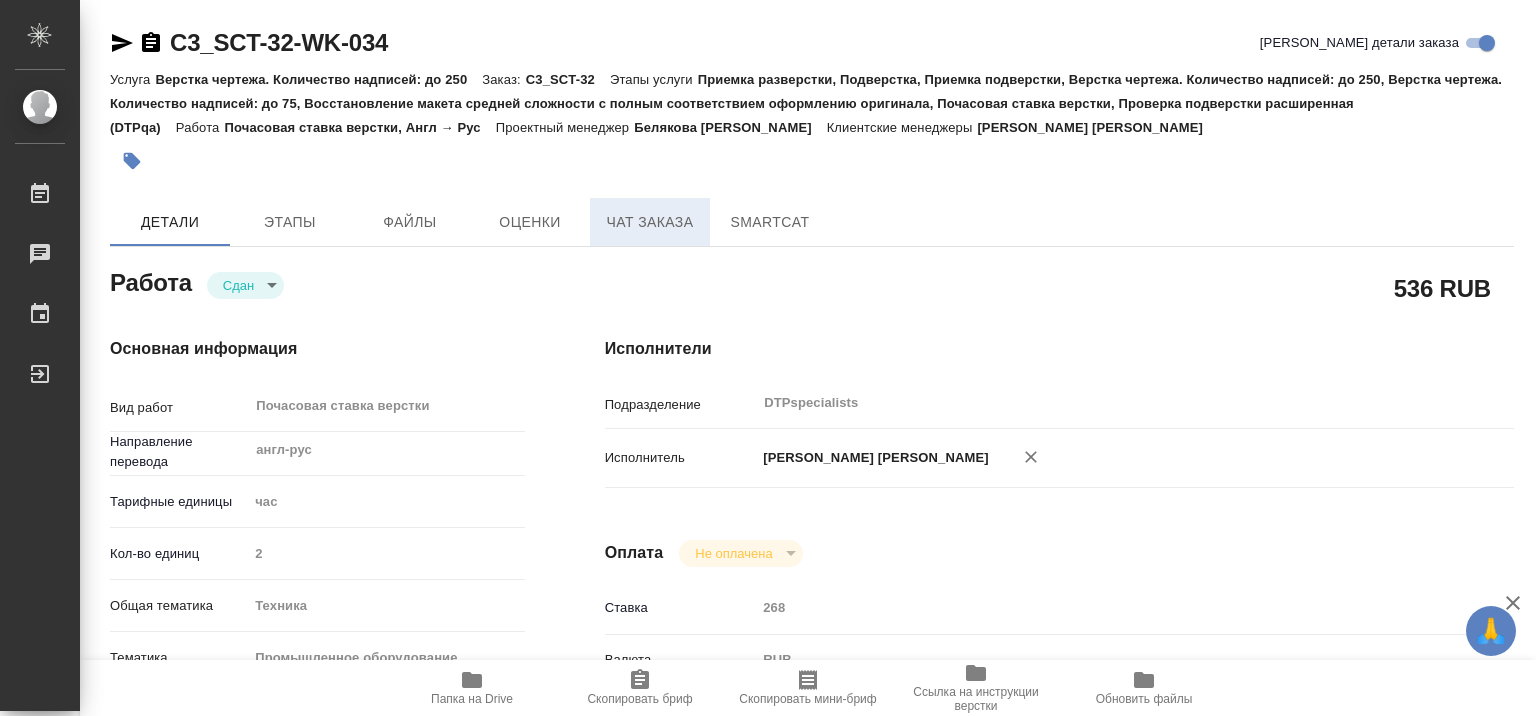 type on "x" 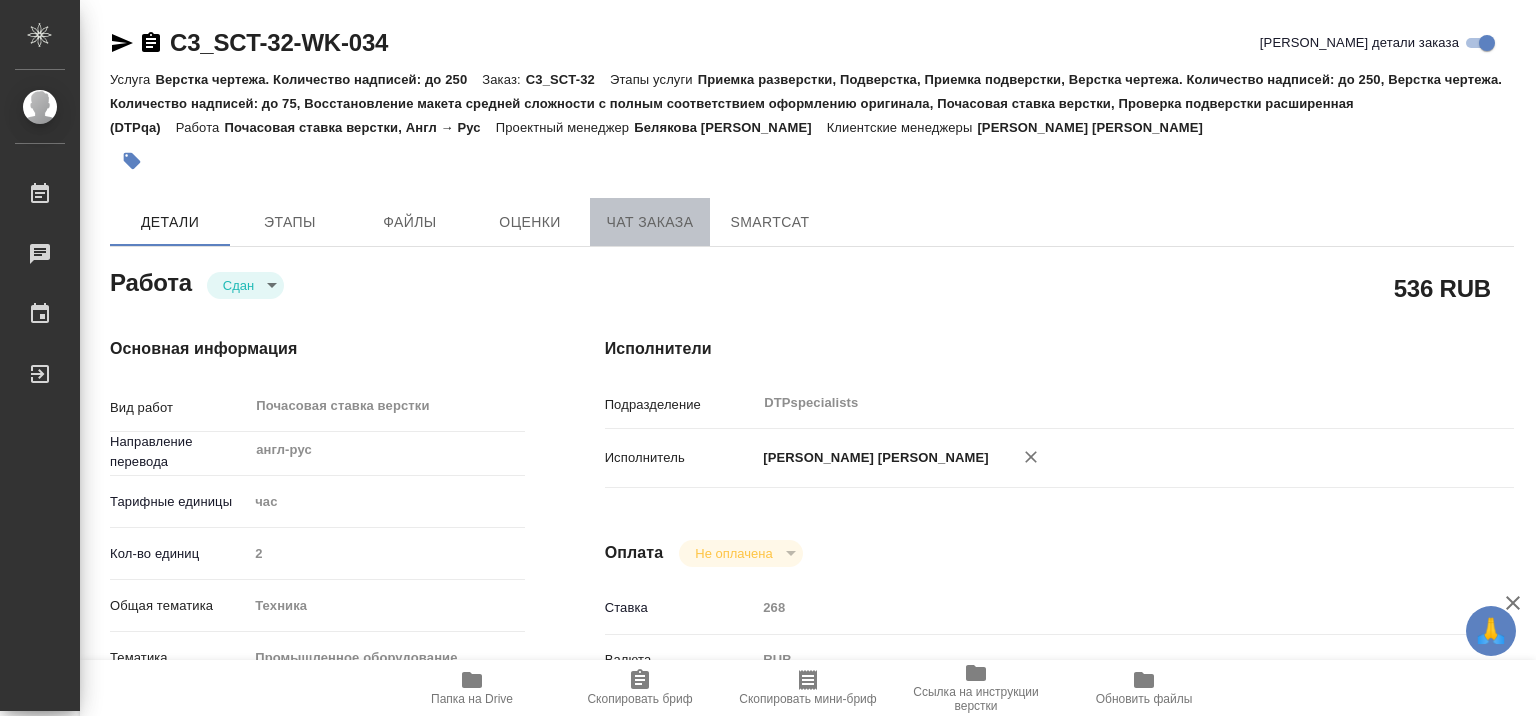 click on "Чат заказа" at bounding box center [650, 222] 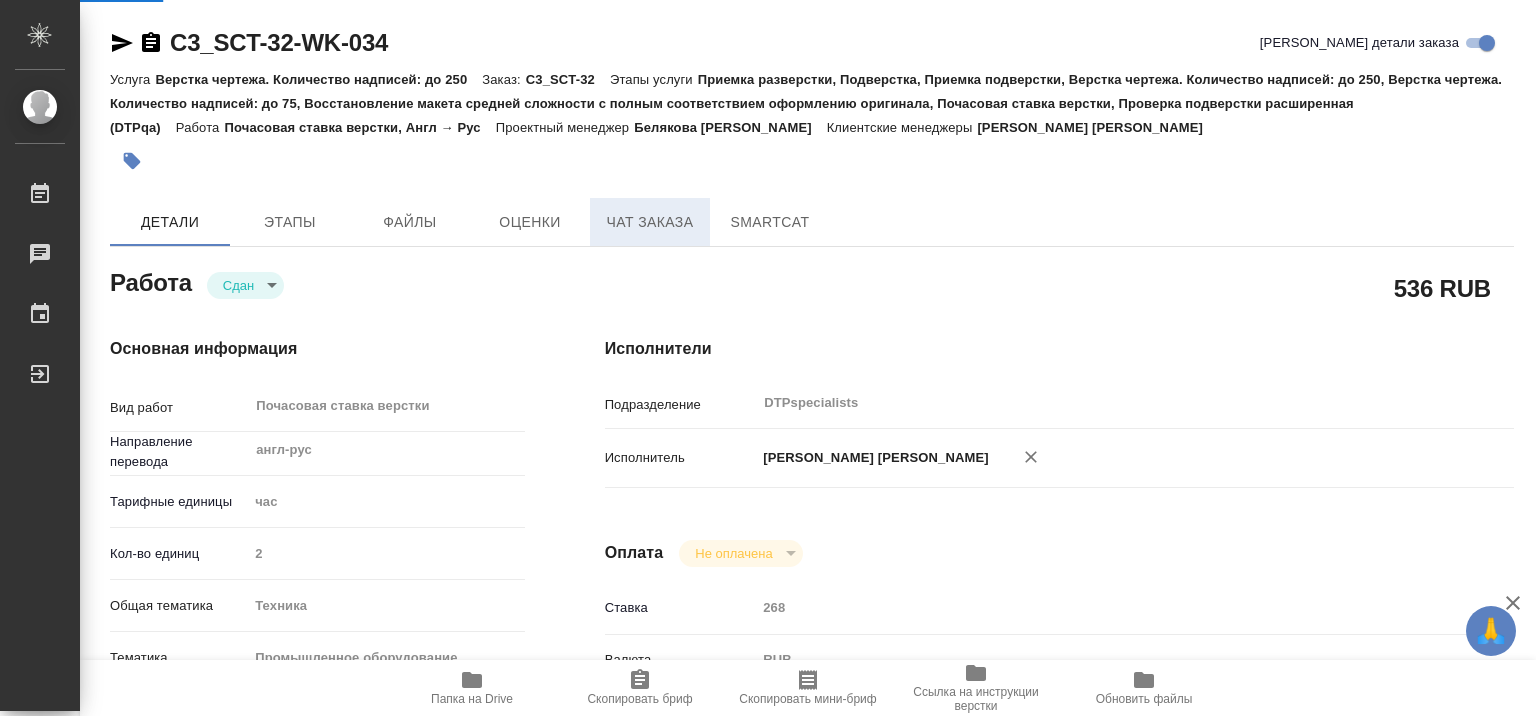 type on "x" 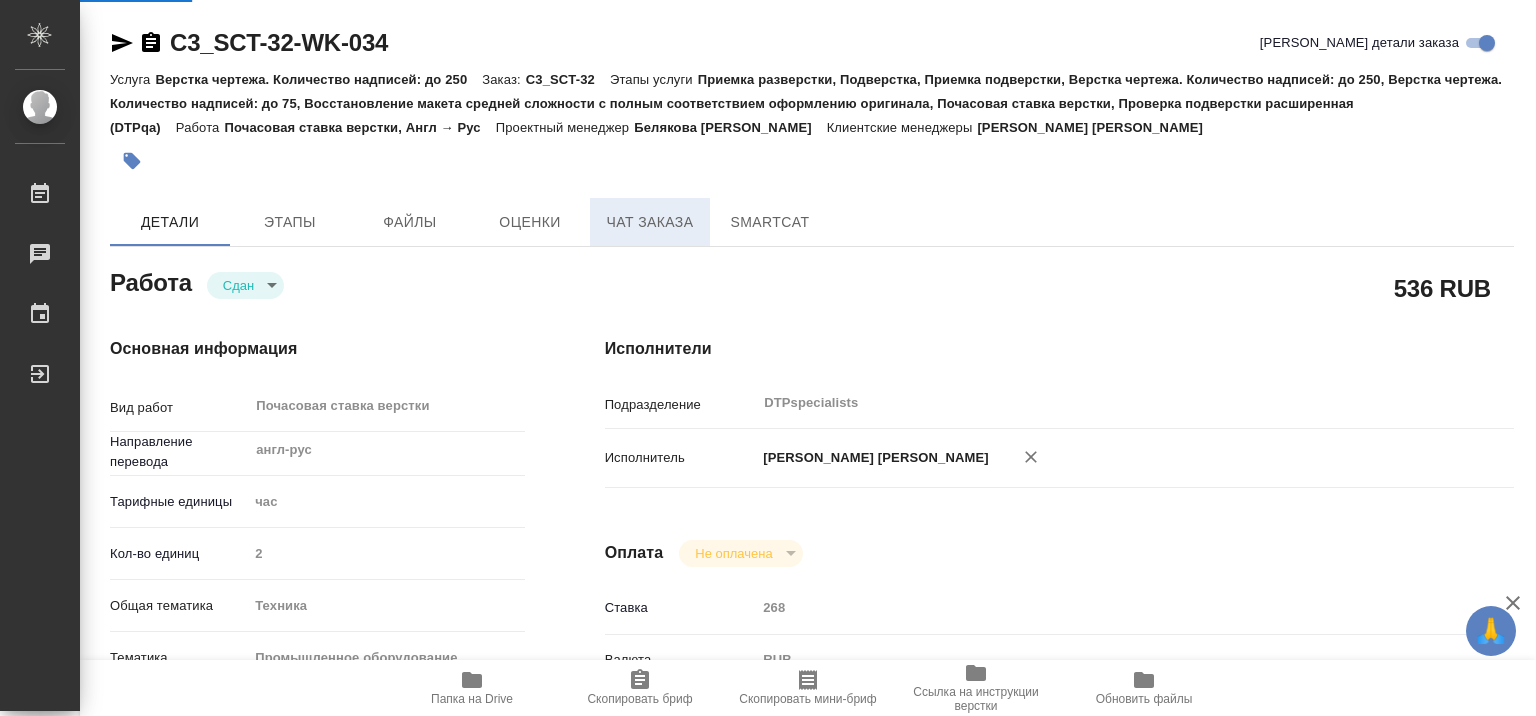type on "x" 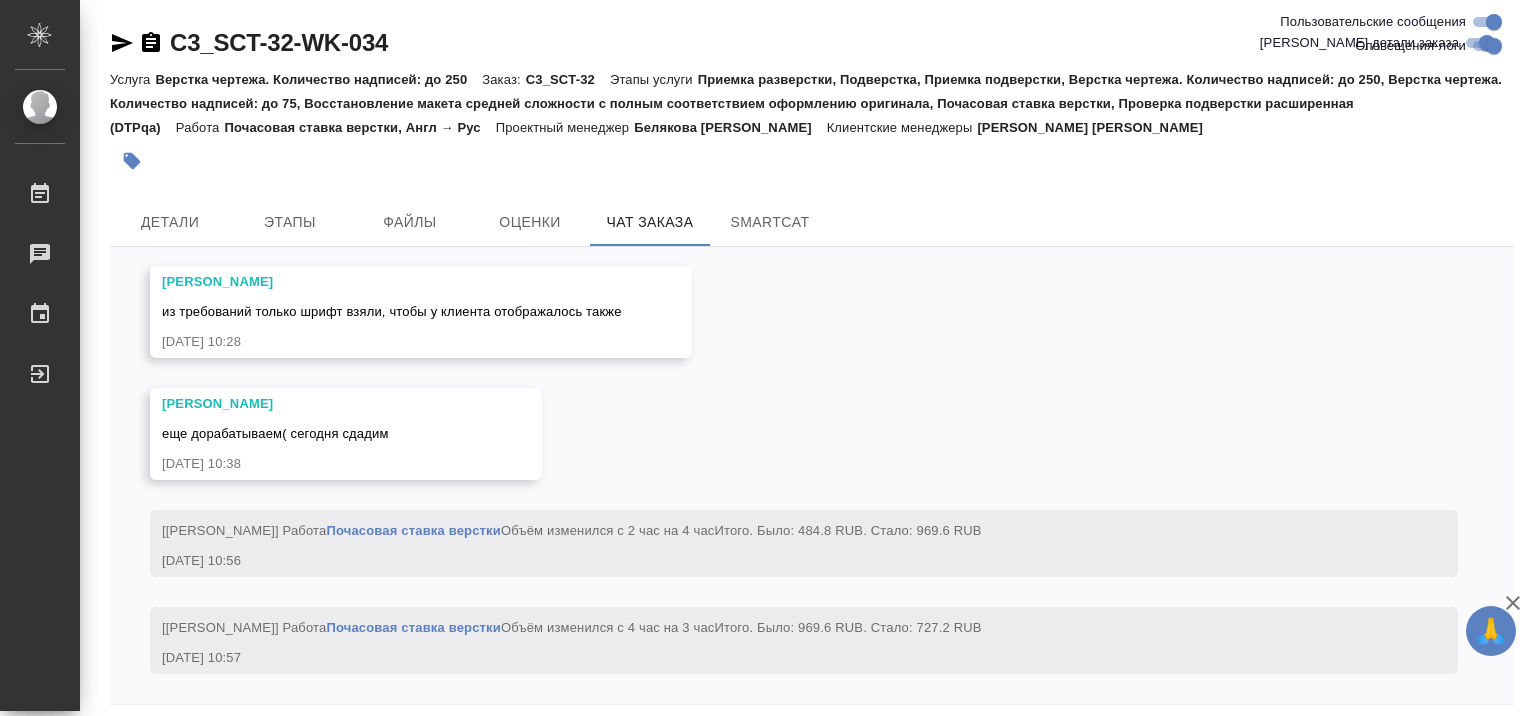 scroll, scrollTop: 40466, scrollLeft: 0, axis: vertical 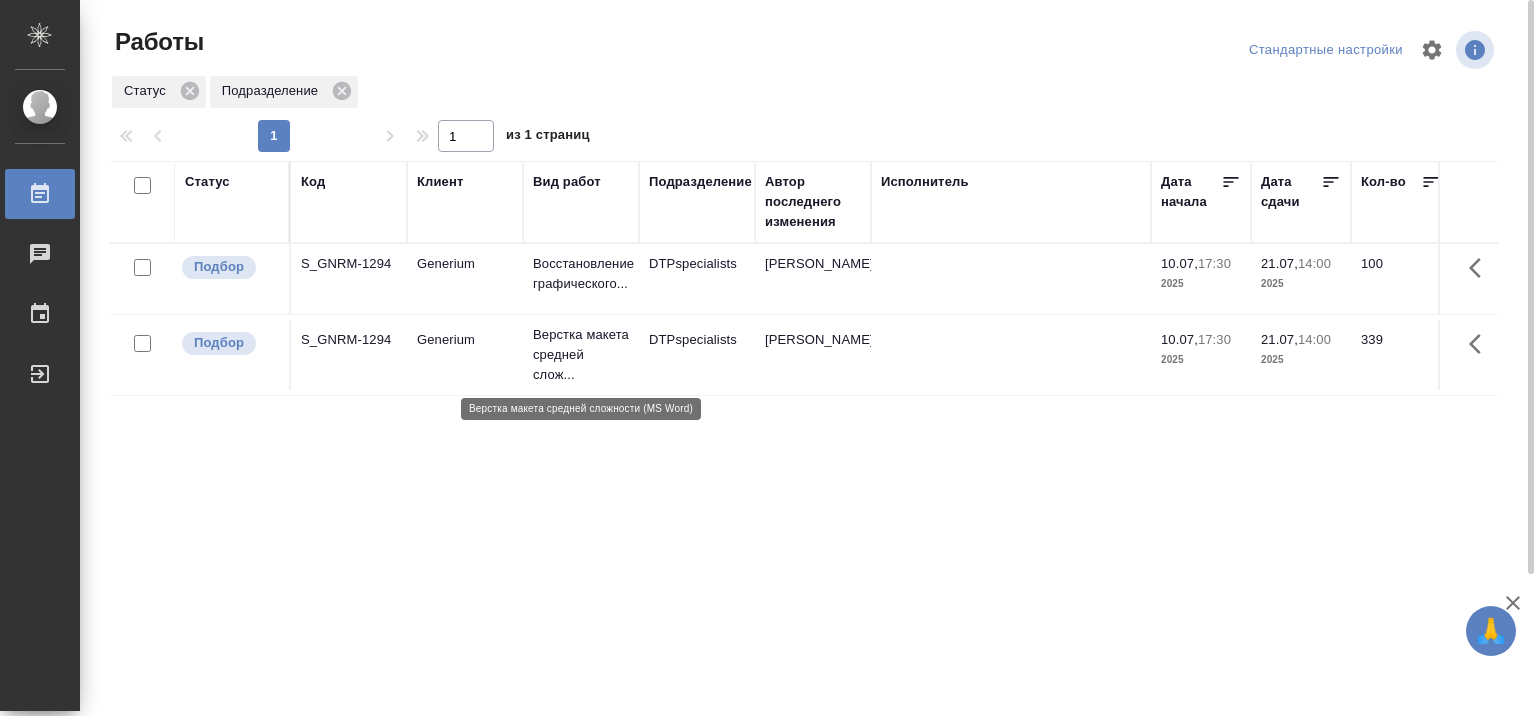 click on "Верстка макета средней слож..." at bounding box center [581, 355] 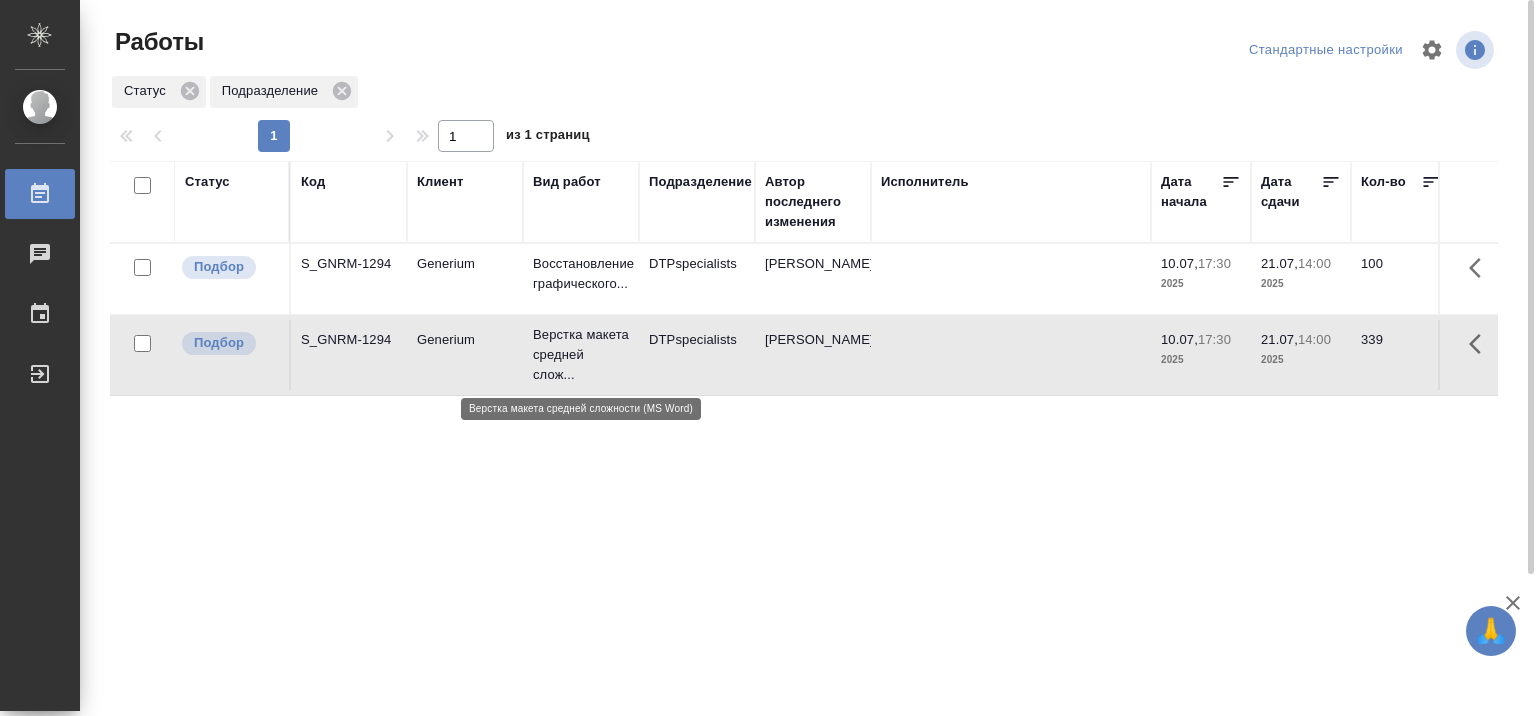 click on "Верстка макета средней слож..." at bounding box center [581, 355] 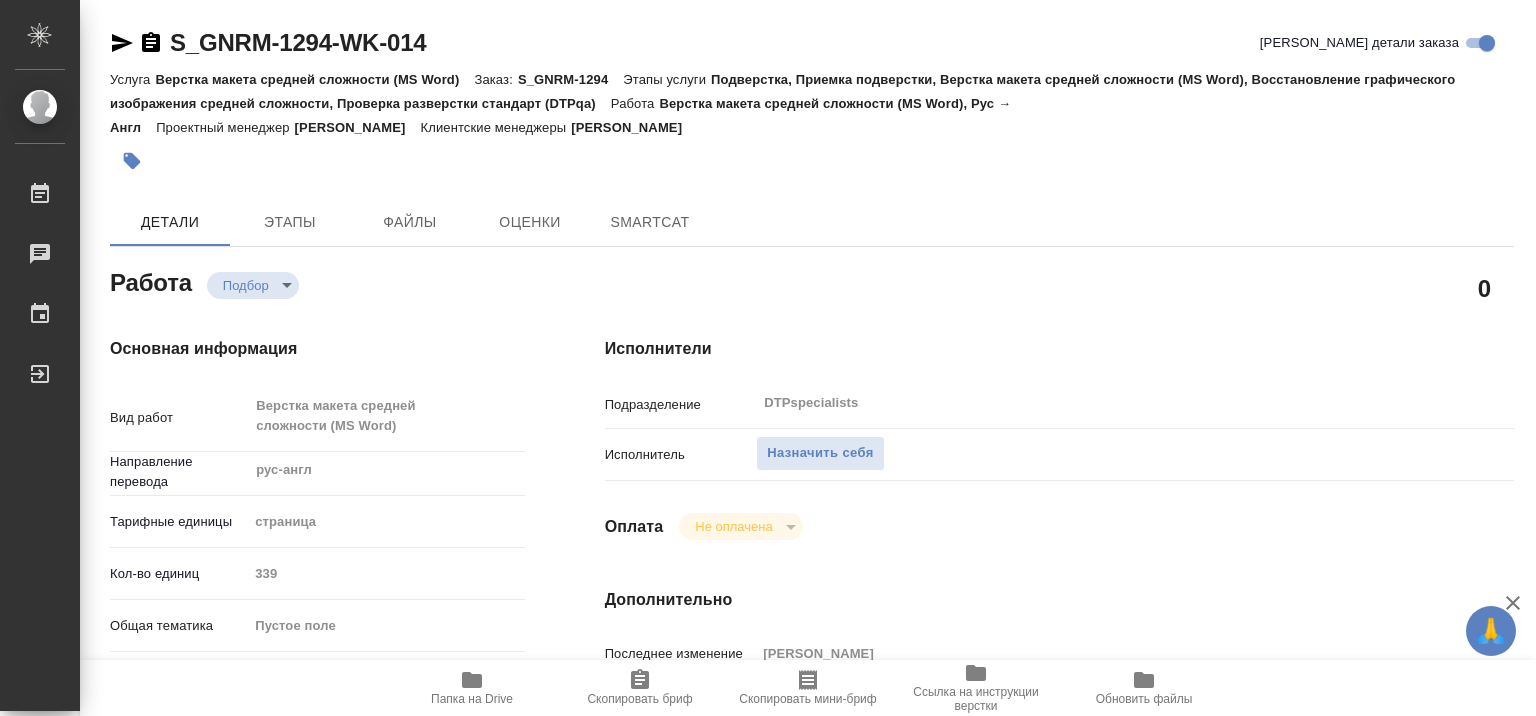 scroll, scrollTop: 0, scrollLeft: 0, axis: both 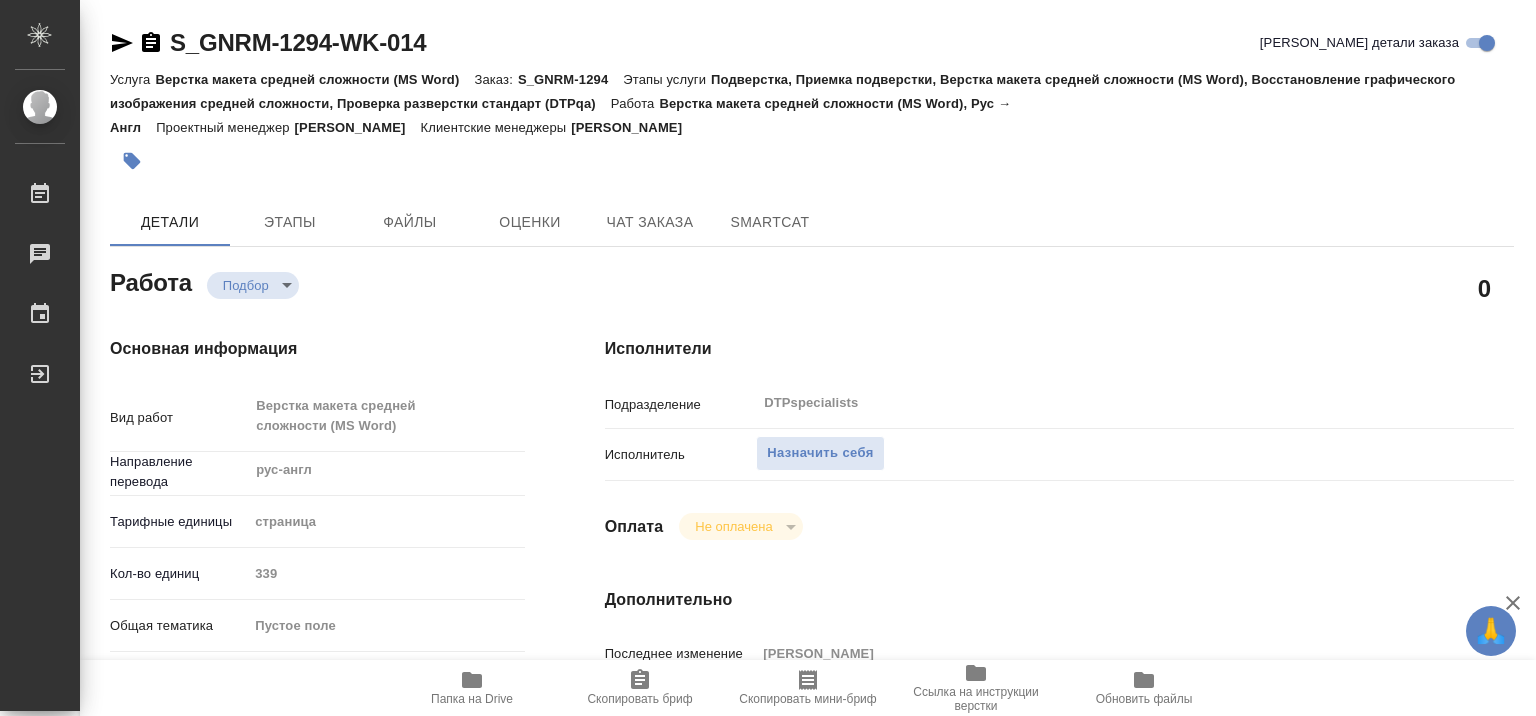click 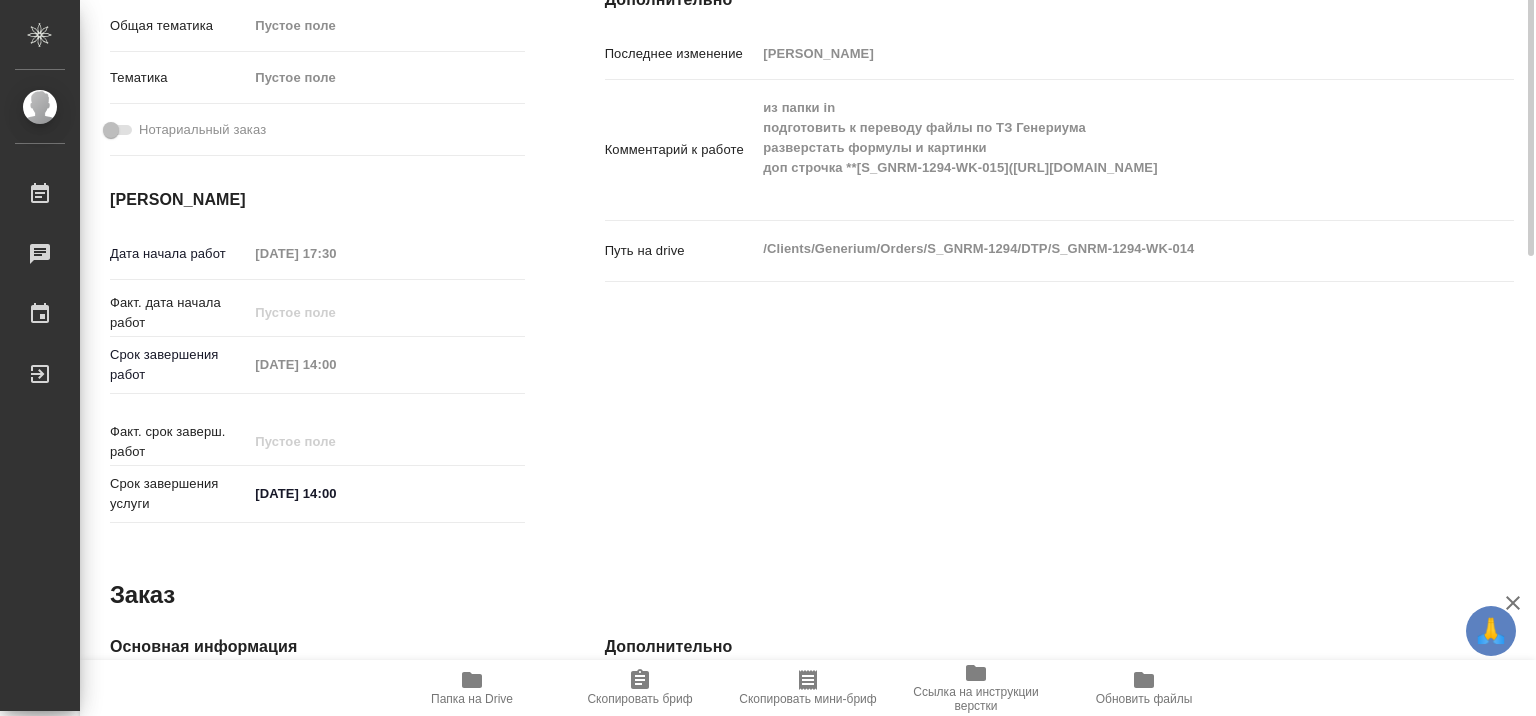 scroll, scrollTop: 700, scrollLeft: 0, axis: vertical 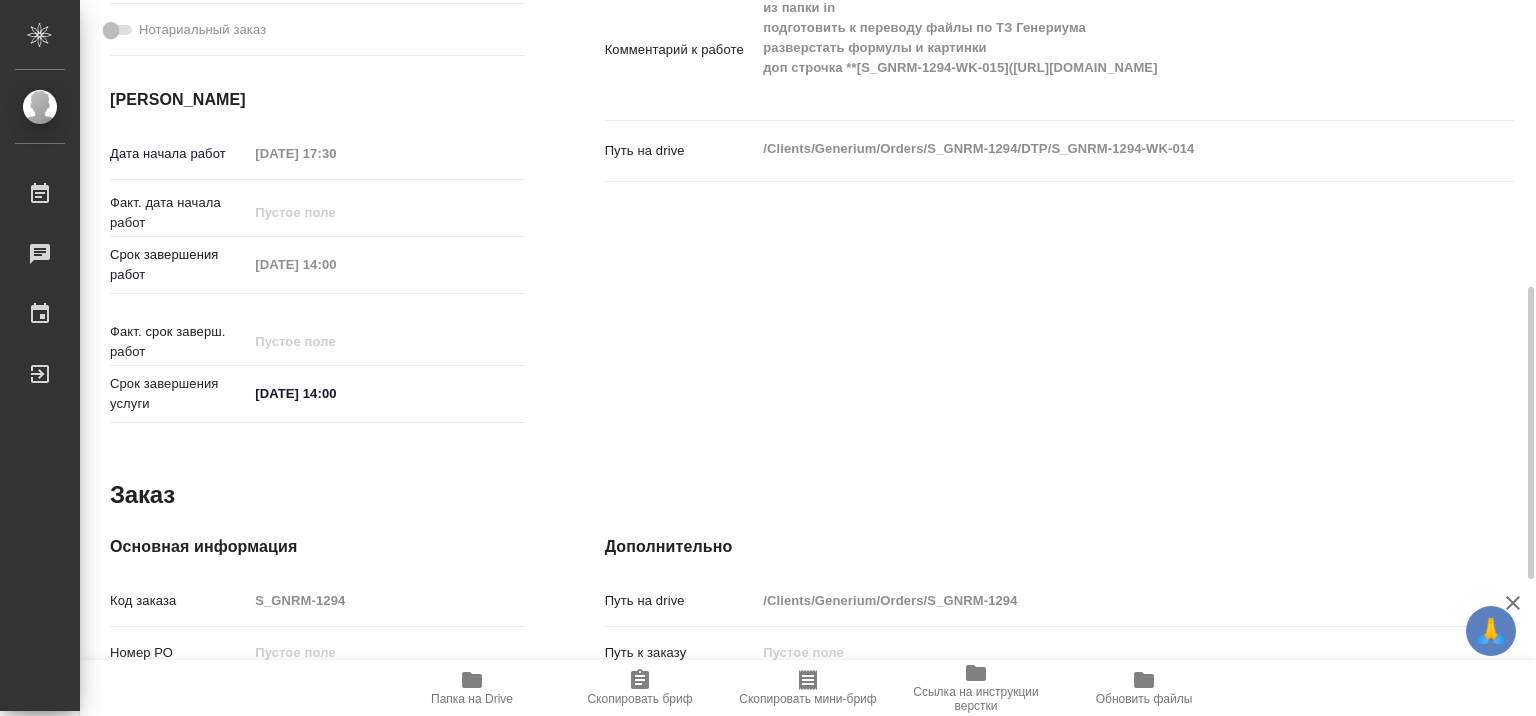 click on "Папка на Drive" at bounding box center (472, 699) 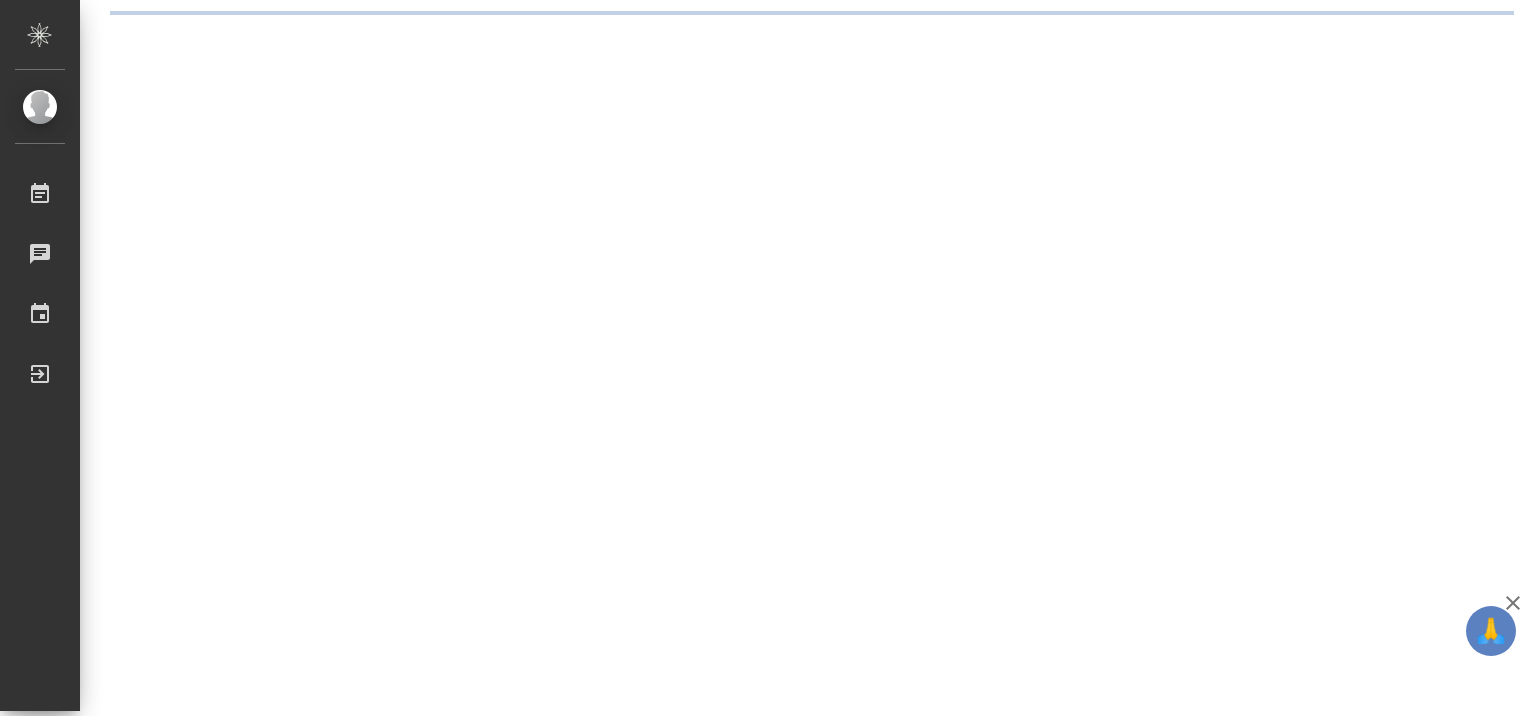 scroll, scrollTop: 0, scrollLeft: 0, axis: both 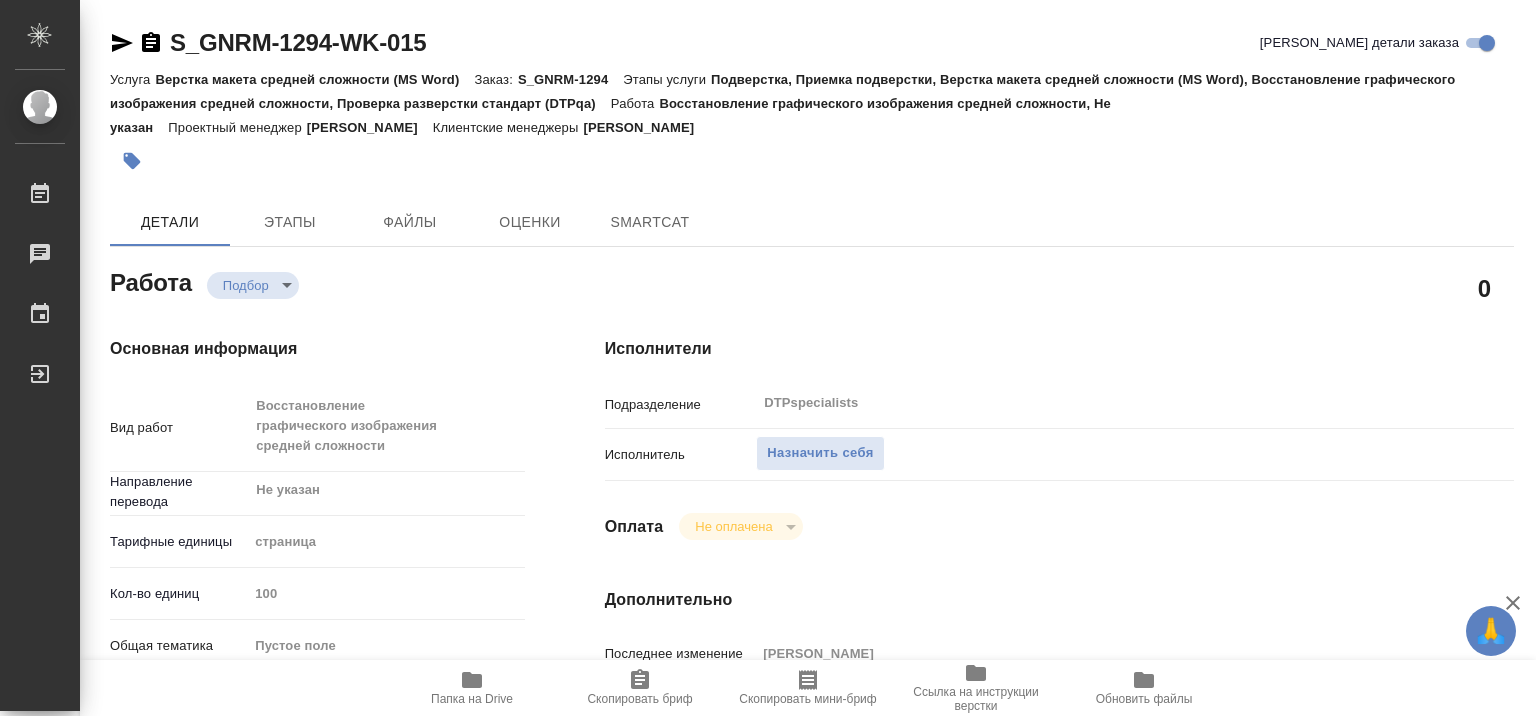 type on "x" 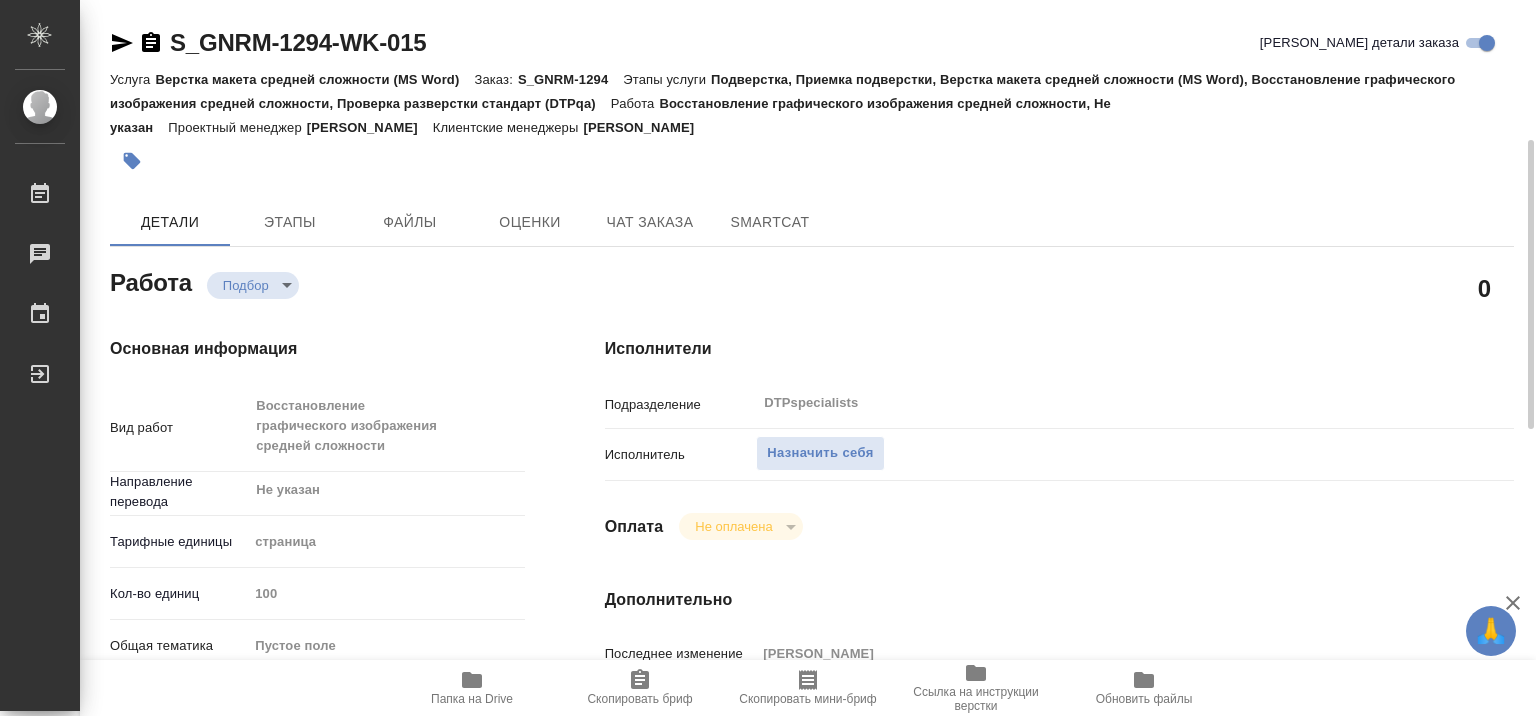 scroll, scrollTop: 300, scrollLeft: 0, axis: vertical 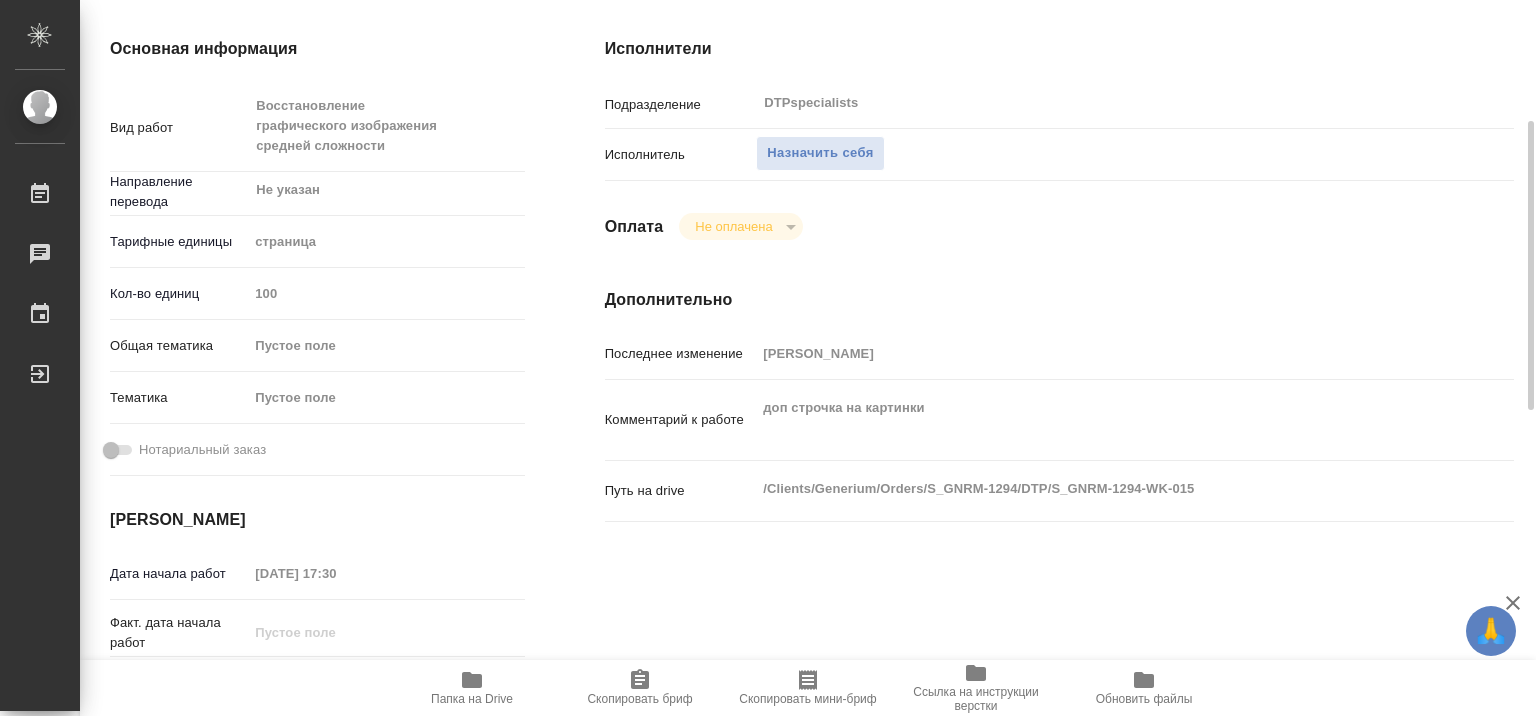 type on "x" 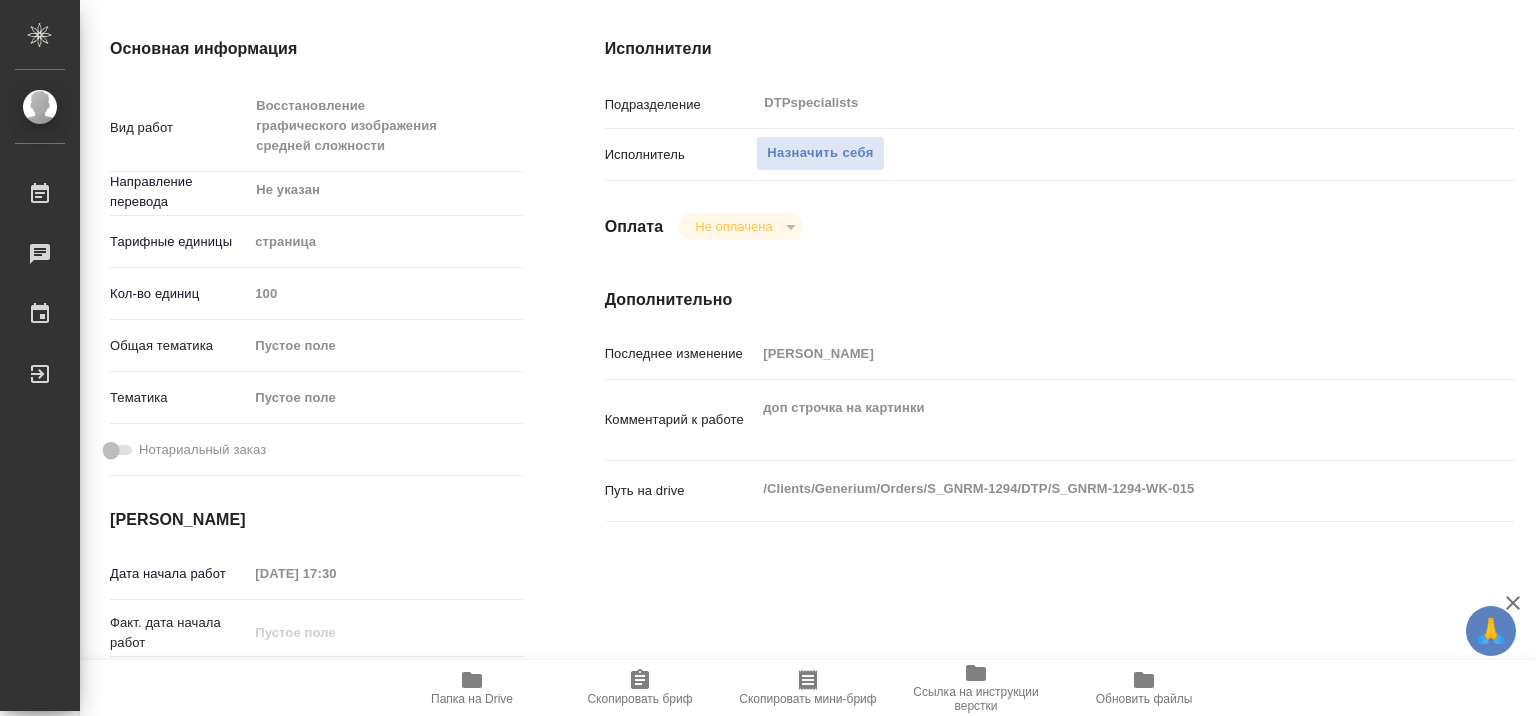 scroll, scrollTop: 0, scrollLeft: 0, axis: both 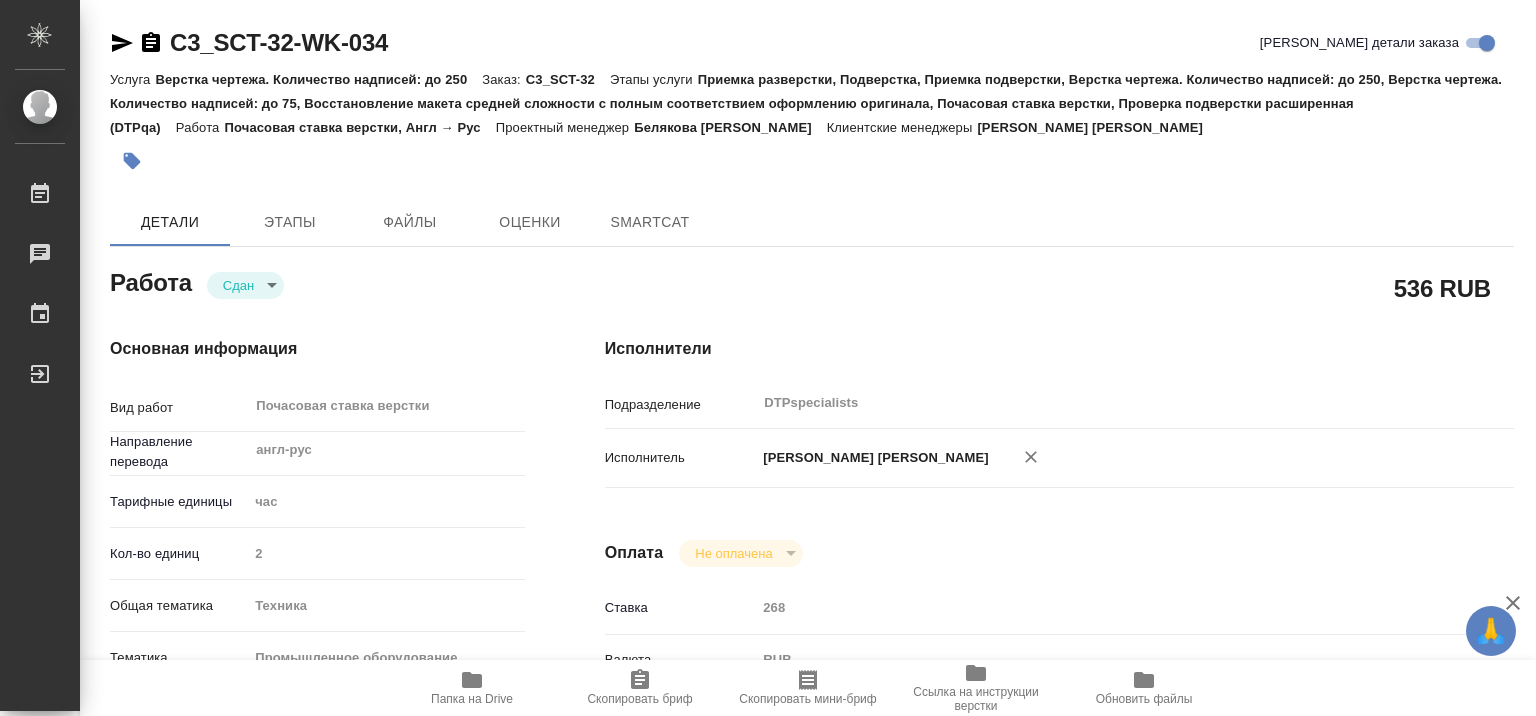 type on "x" 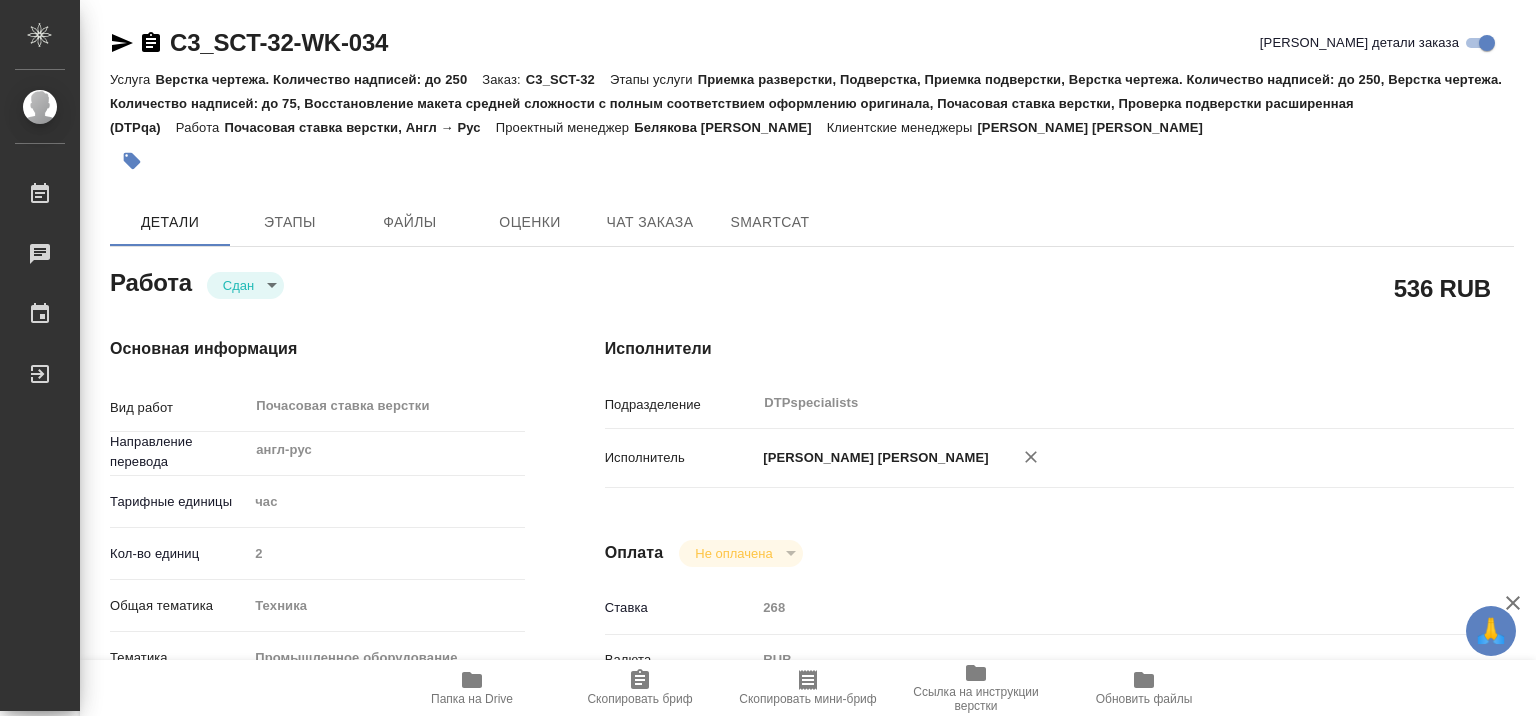 type on "x" 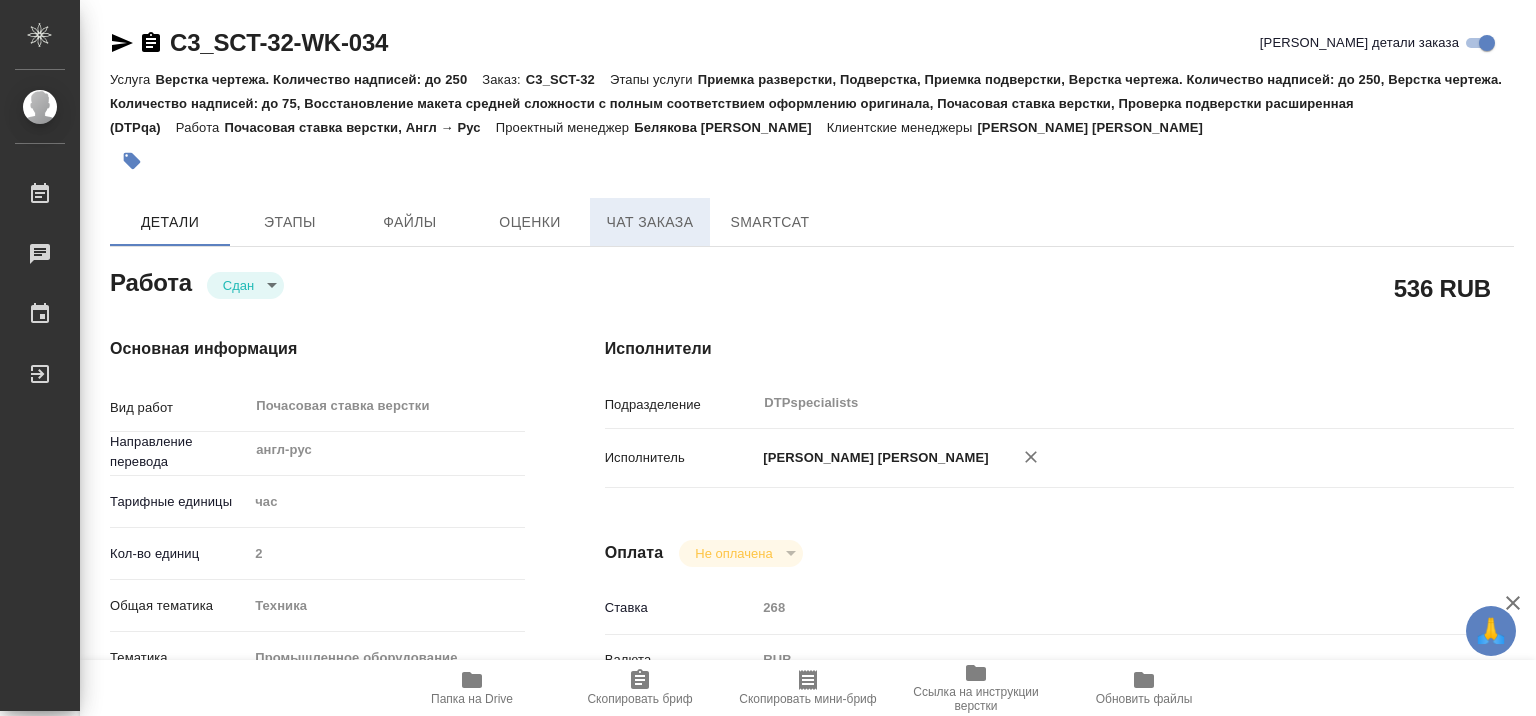 type on "x" 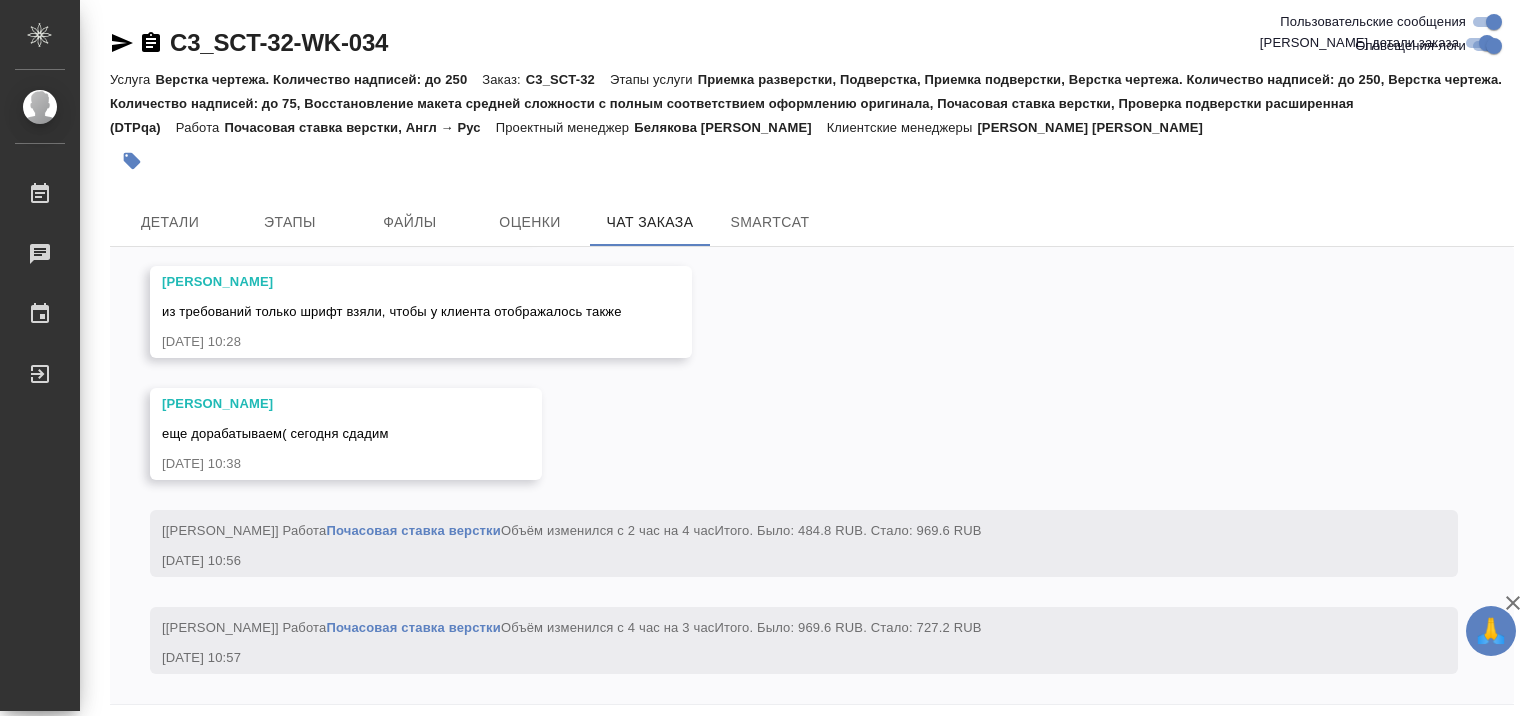 scroll, scrollTop: 40466, scrollLeft: 0, axis: vertical 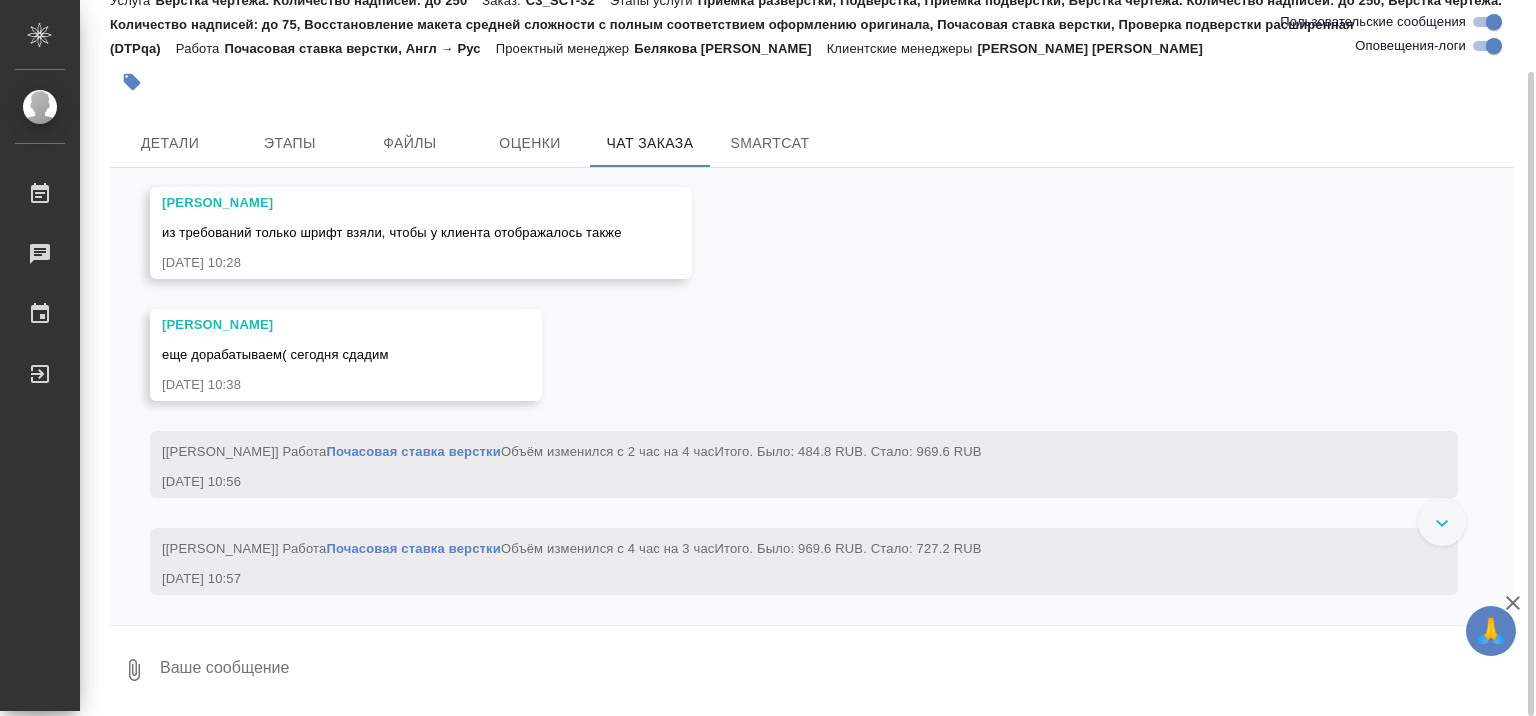 click on "25.06, среда [Никитина Татьяна] Статус заказа изменен на  "ТЗ" 25.06.25, 15:14 Петрова Валерия привет, тут пдф только для расчета возьми, в dwg - исходники чертежей для верстки 25.06.25, 15:29 Петрова Валерия C3_SCT-32.png 25.06.25, 15:32 [Петрова Валерия] Статус заказа изменен на  "Создан" 25.06.25, 15:32 Никитина Татьяна привет! пасибо! 25.06.25, 15:33 Cтатистика по проекту посчиталась в Smartcat -  C3_SCT-32 ">https://tera.awatera.com/smartcat-project/685beb1b621767533c5ad65d/smartcat-statistics">C3_SCT-32 25.06.25, 15:37 26.06, четверг Никитина Татьяна Петрова Валерия  , привет! подскажи, плиз, можем оп срокам как-то ужаться? если да, то на сколько? 26.06.25, 15:09 26.06.25, 15:14 ." at bounding box center (812, 396) 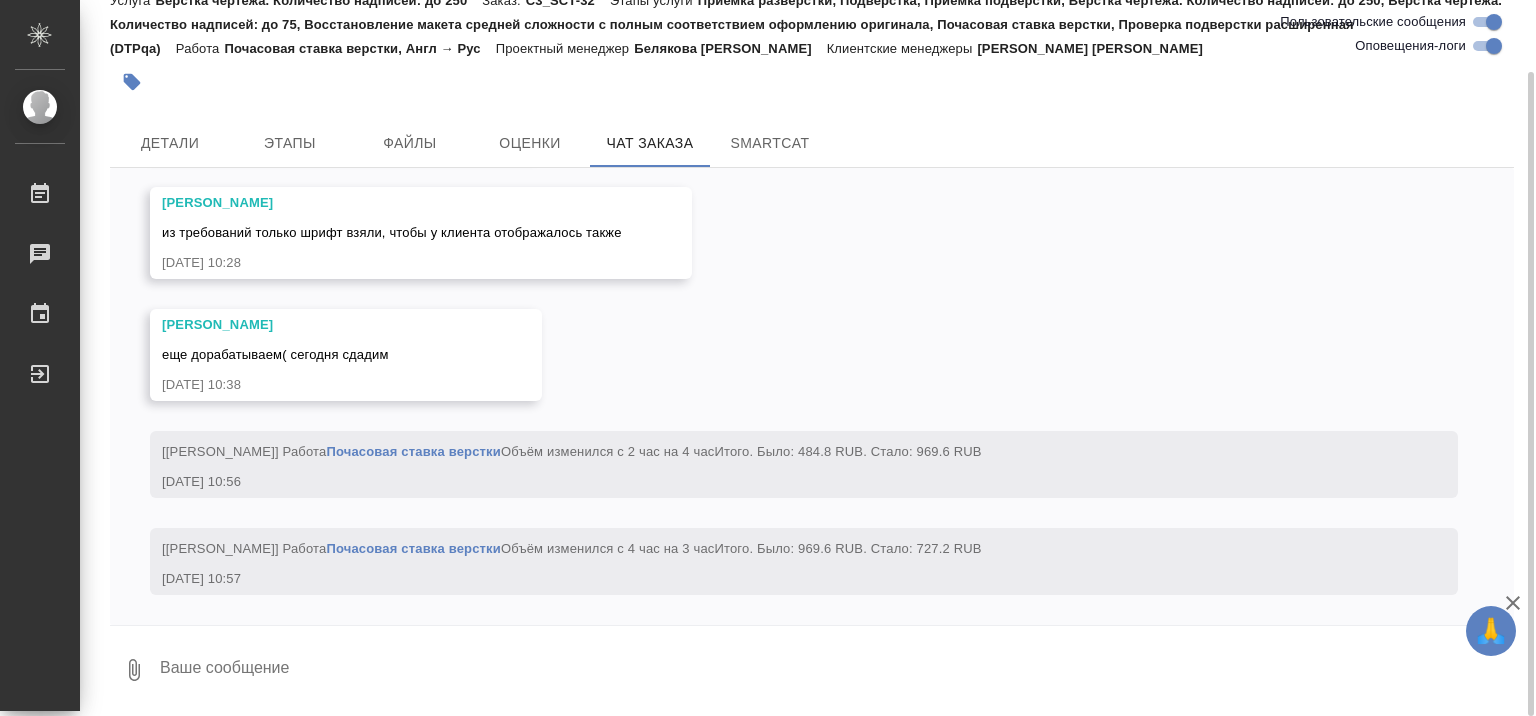 scroll, scrollTop: 40466, scrollLeft: 0, axis: vertical 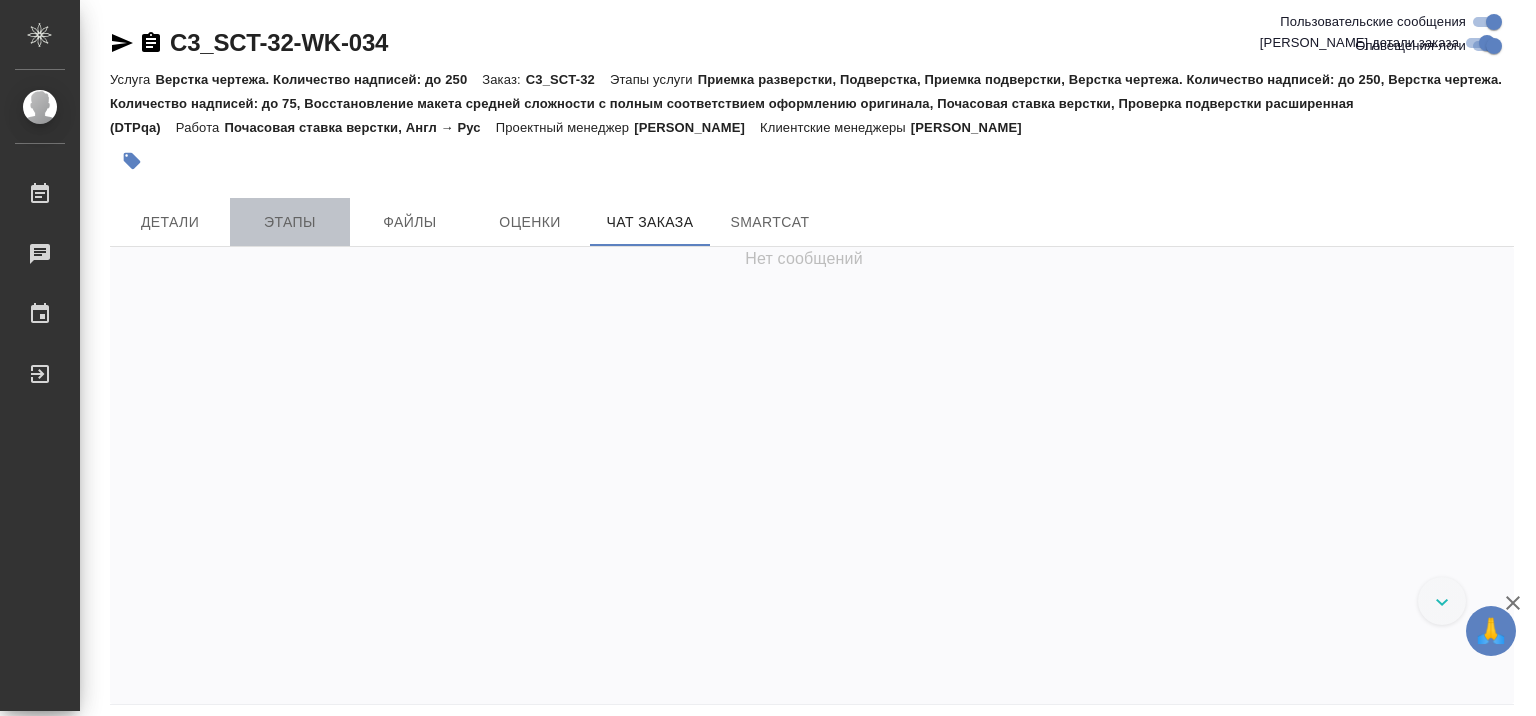 click on "Этапы" at bounding box center [290, 222] 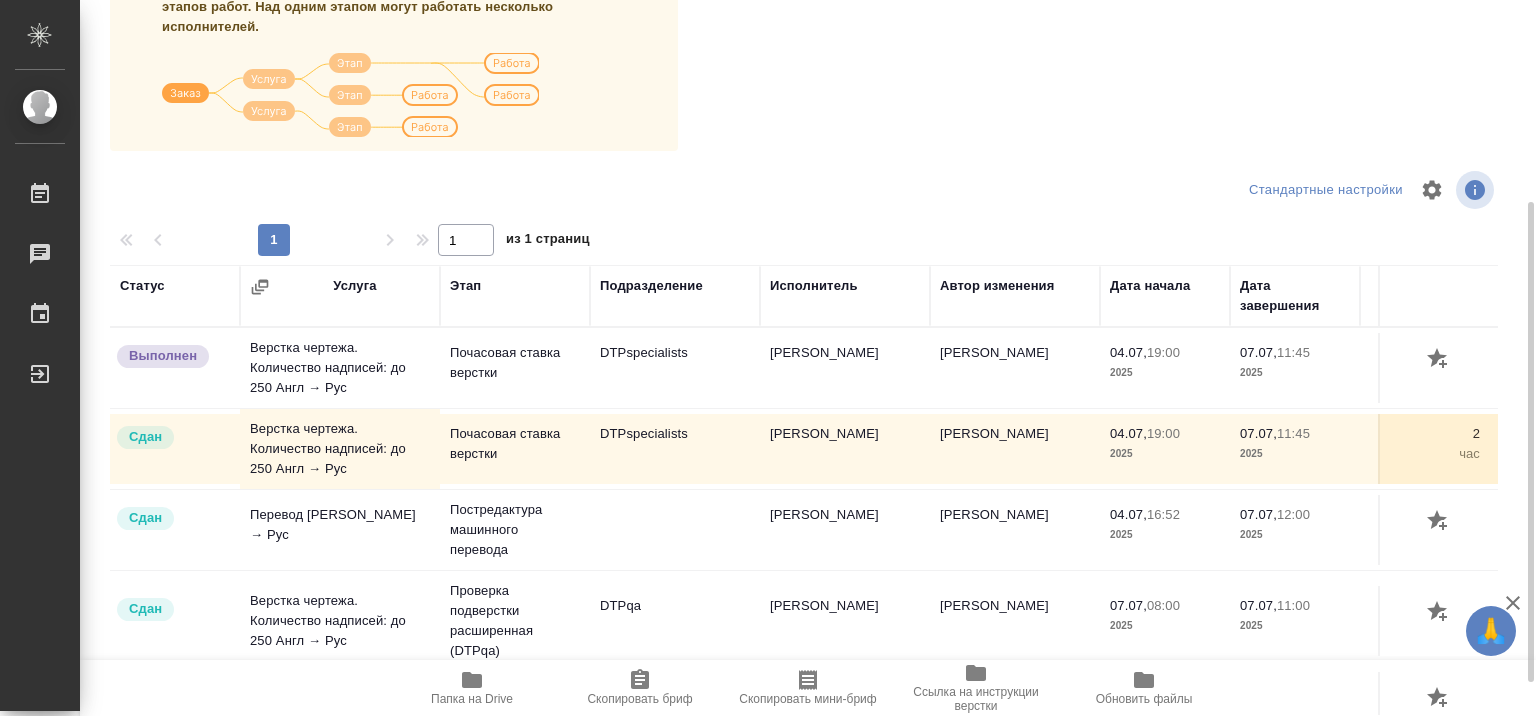 scroll, scrollTop: 350, scrollLeft: 0, axis: vertical 